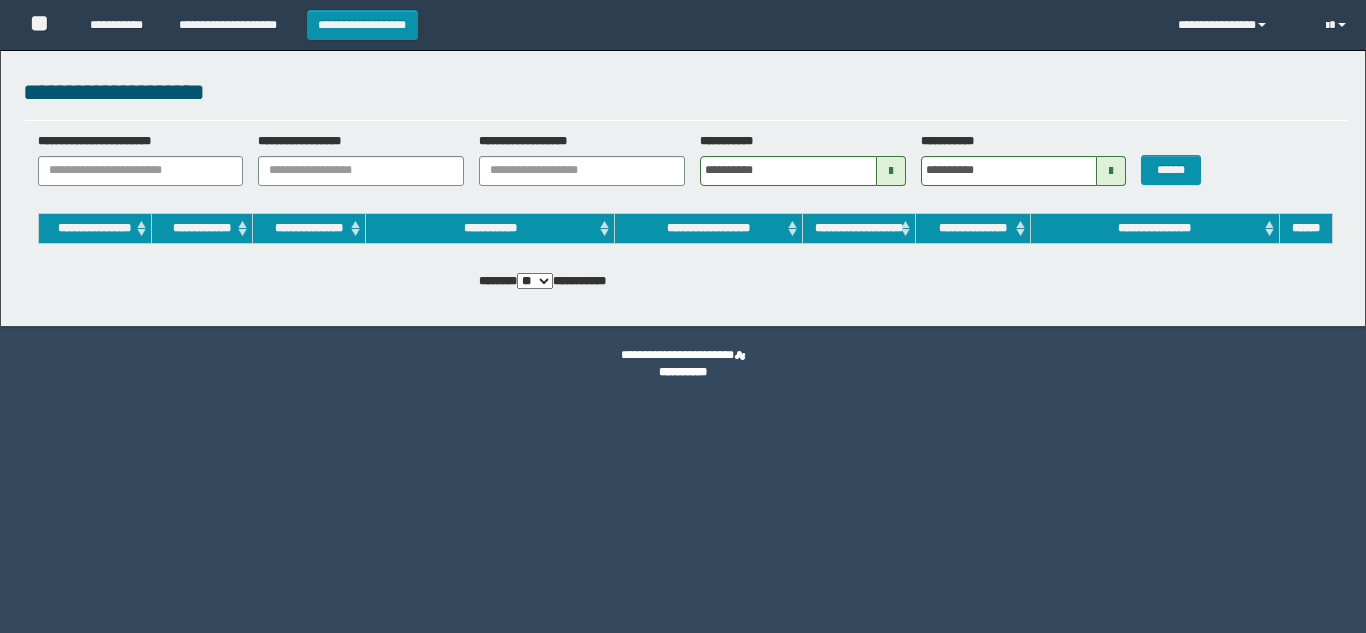 scroll, scrollTop: 0, scrollLeft: 0, axis: both 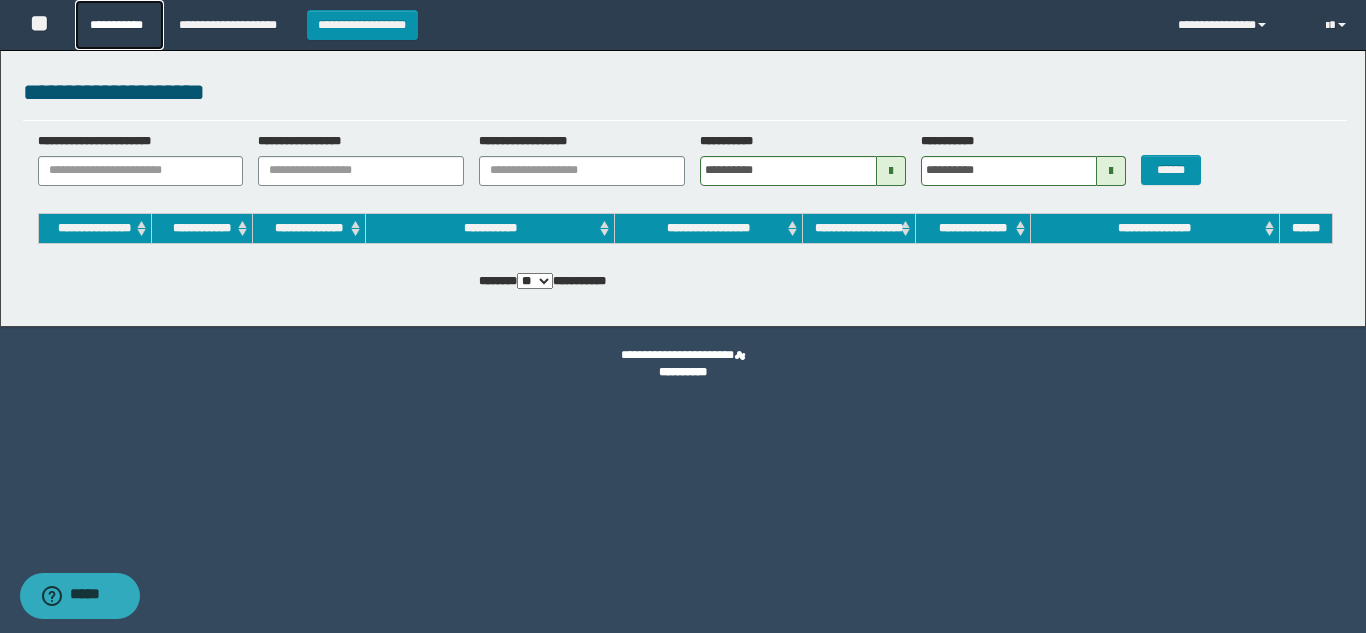 click on "**********" at bounding box center (119, 25) 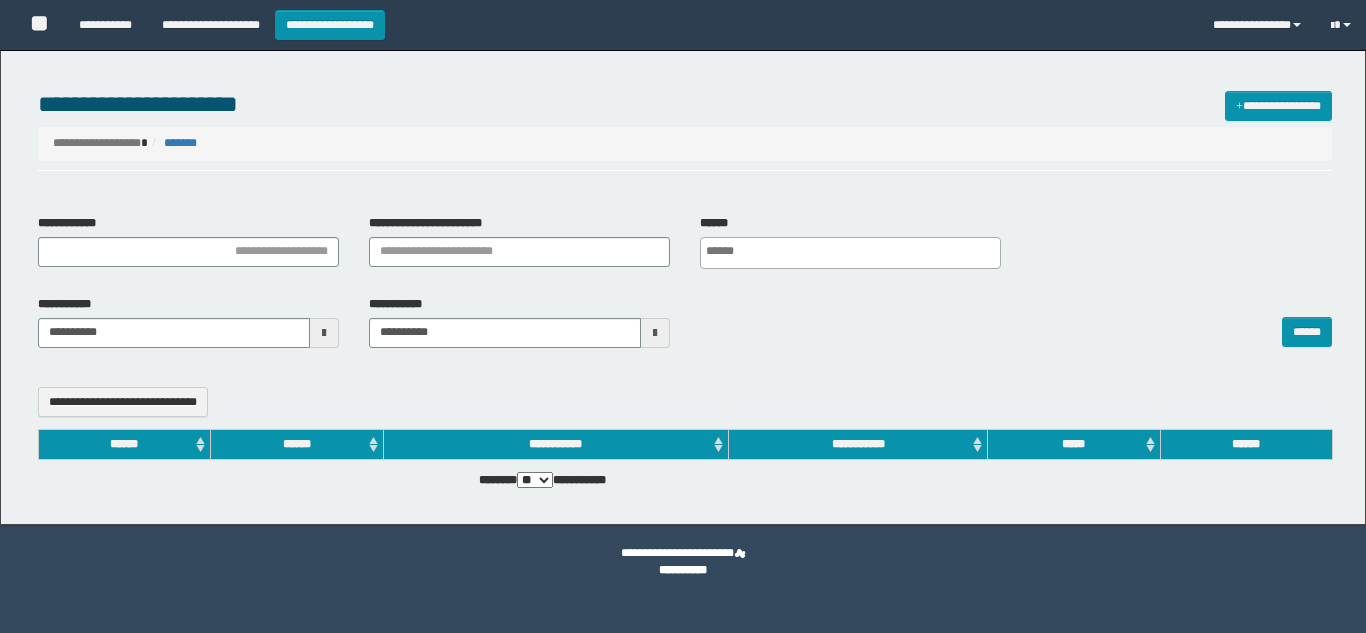 select 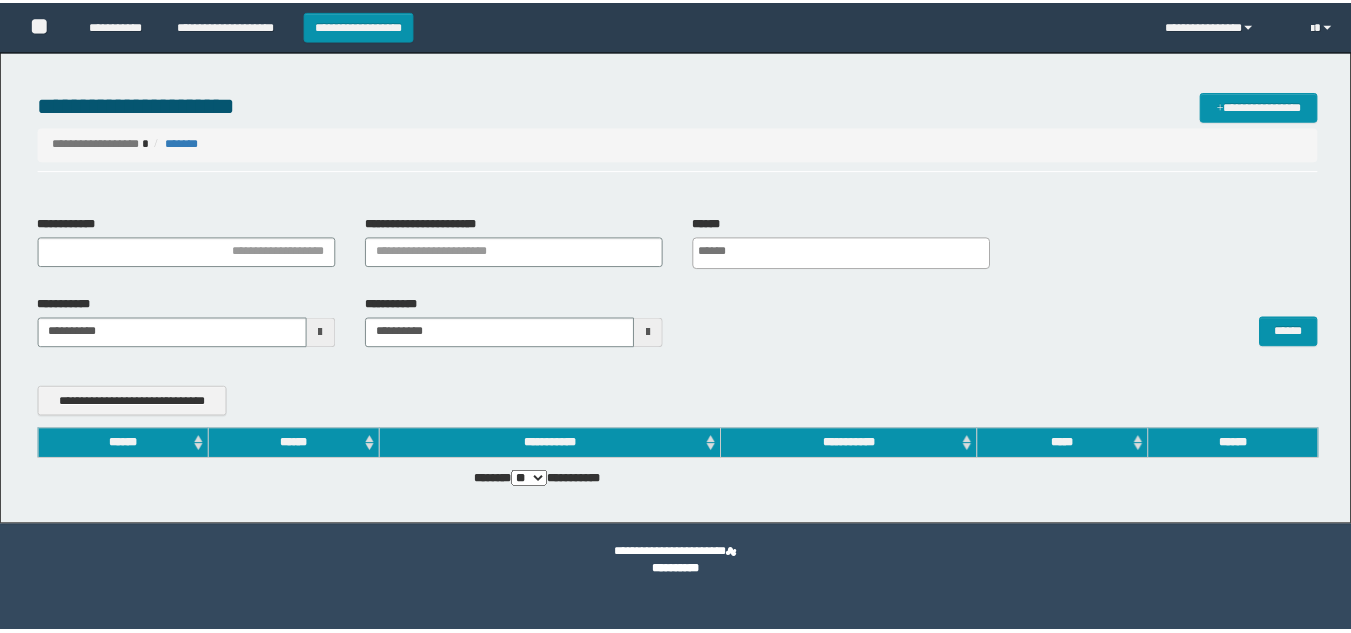 scroll, scrollTop: 0, scrollLeft: 0, axis: both 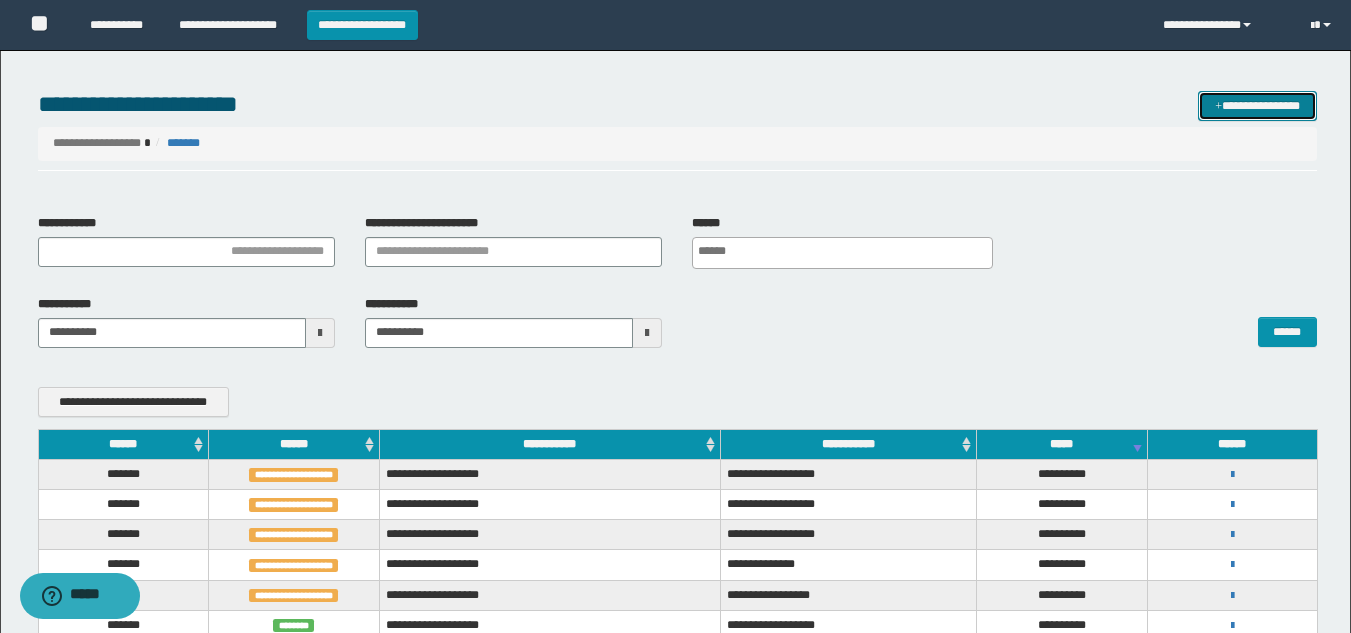 click on "**********" at bounding box center (1257, 106) 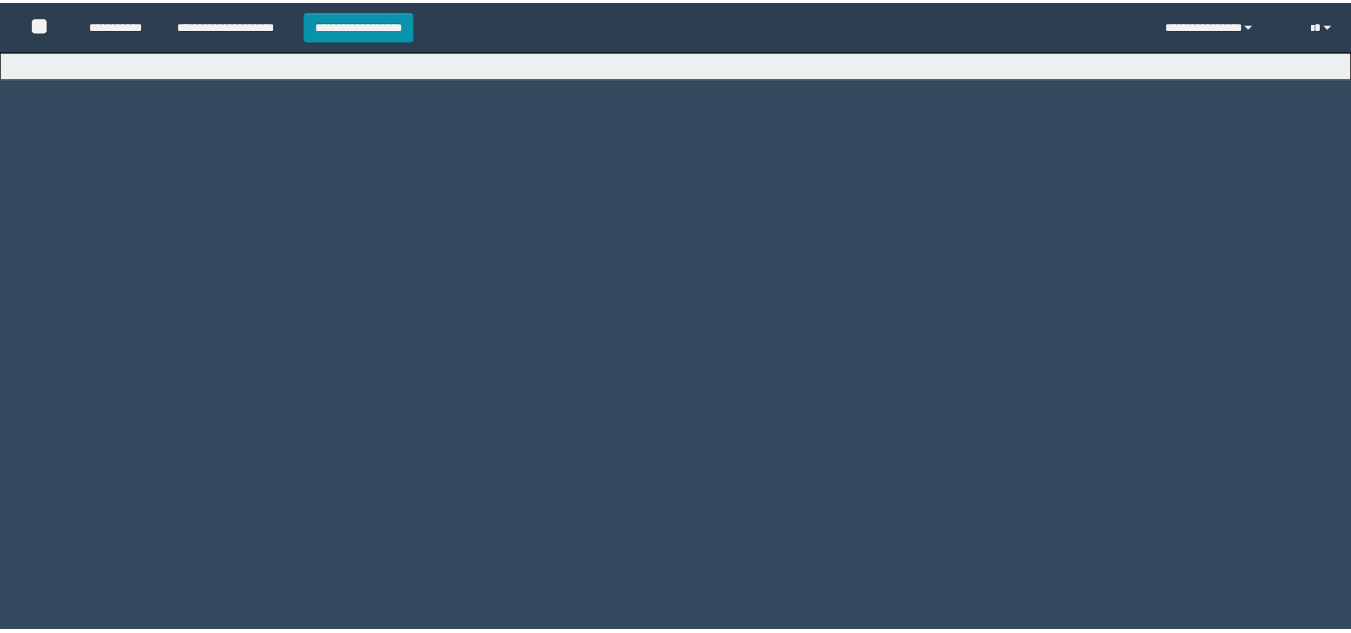 scroll, scrollTop: 0, scrollLeft: 0, axis: both 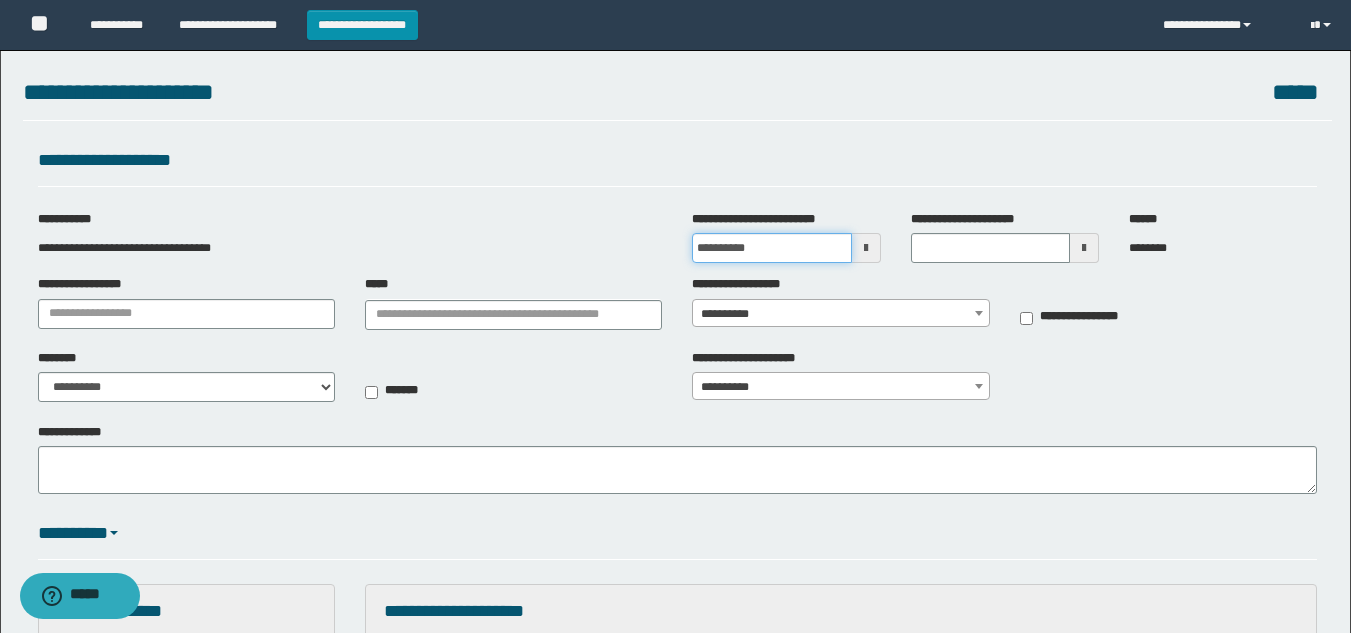 click on "**********" at bounding box center (771, 248) 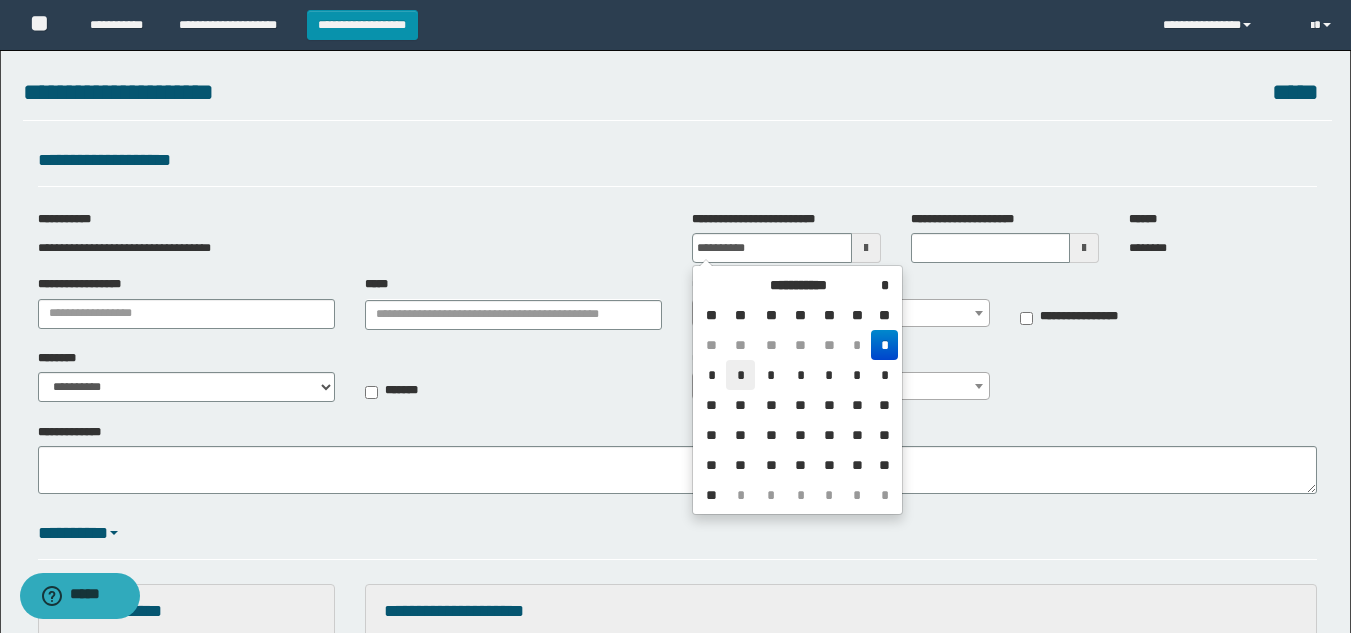 click on "*" at bounding box center (740, 375) 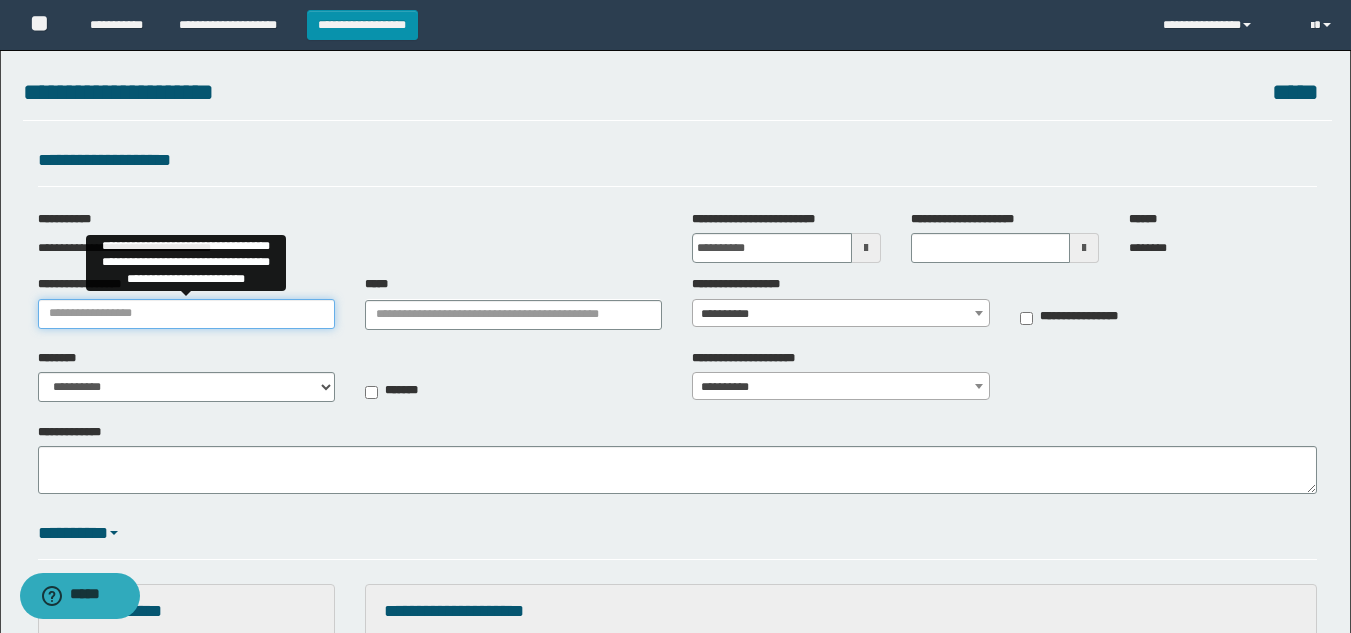 click on "**********" at bounding box center [186, 314] 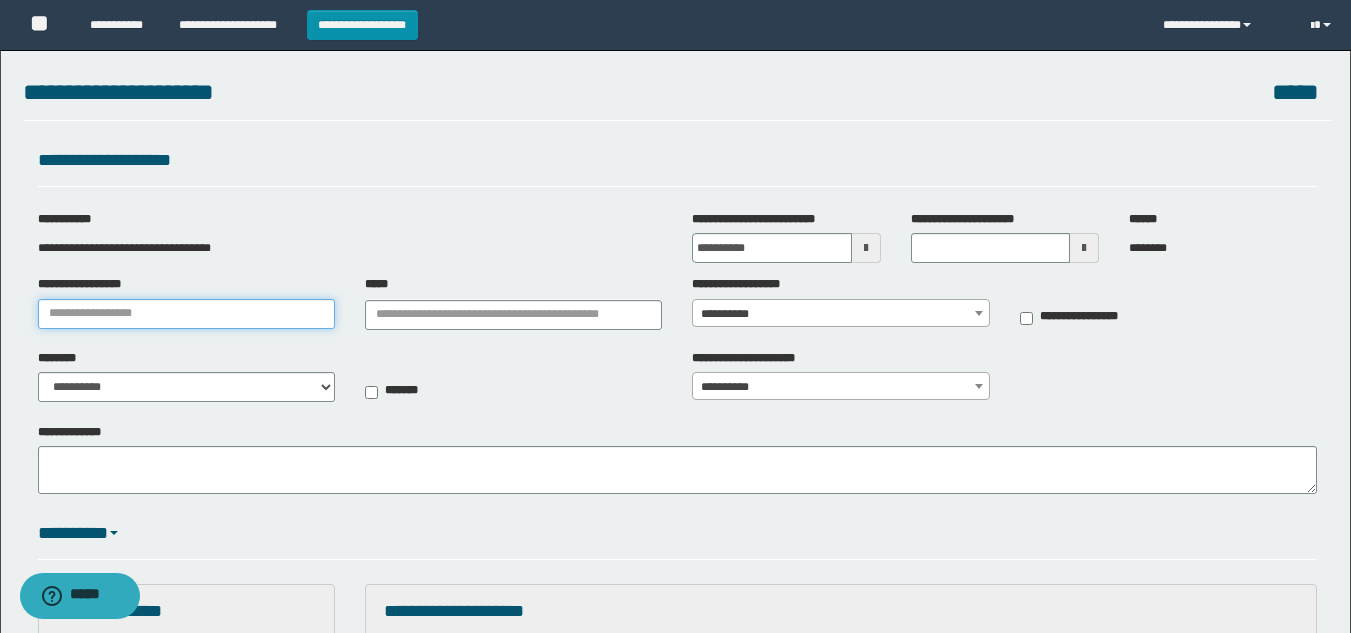 type on "**********" 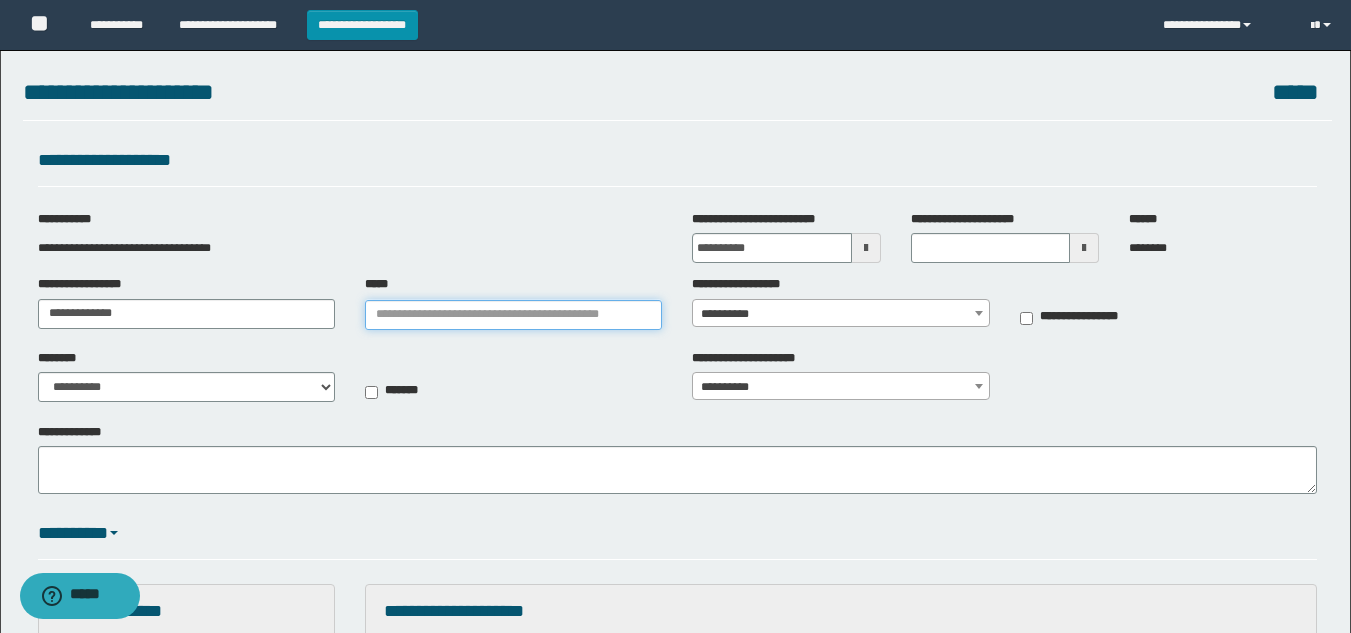 click on "*****" at bounding box center (513, 315) 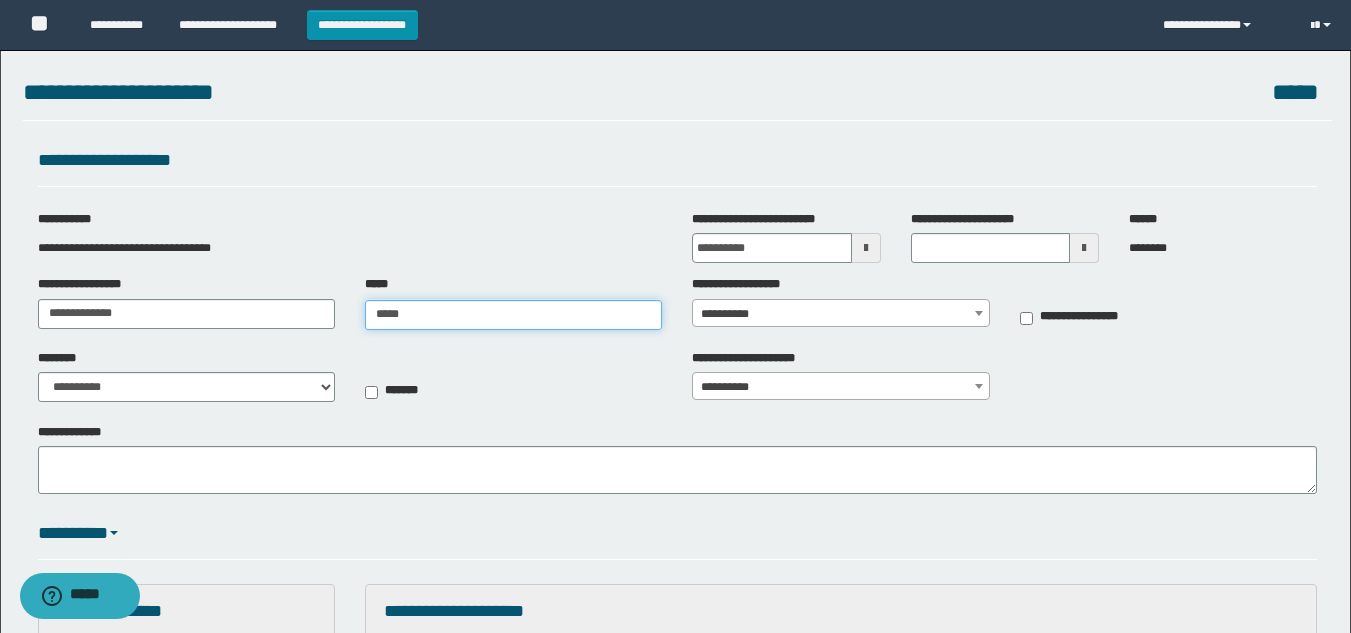 type on "******" 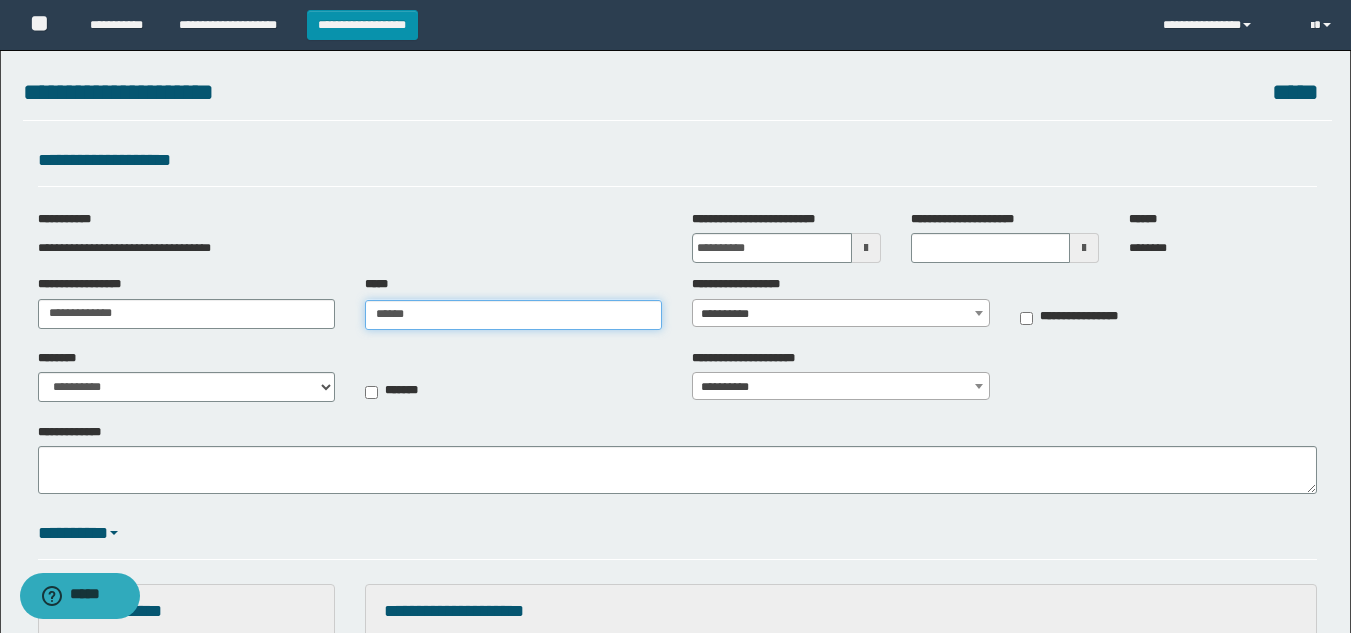 type on "******" 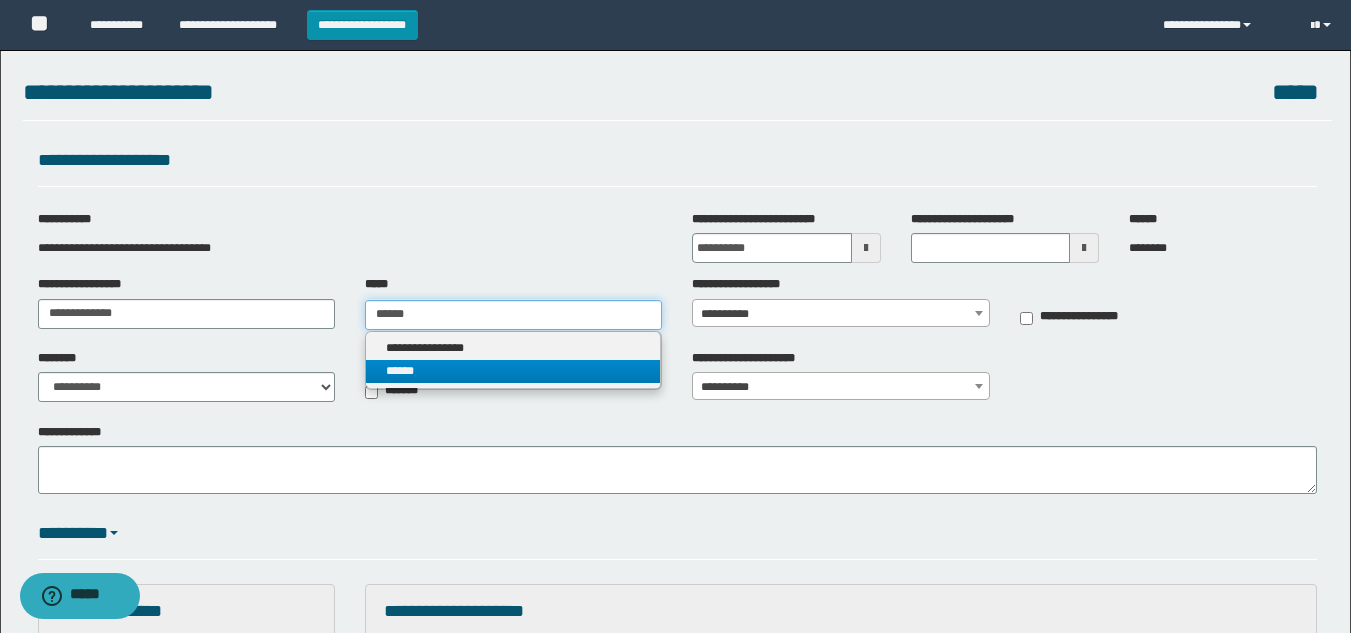 type on "******" 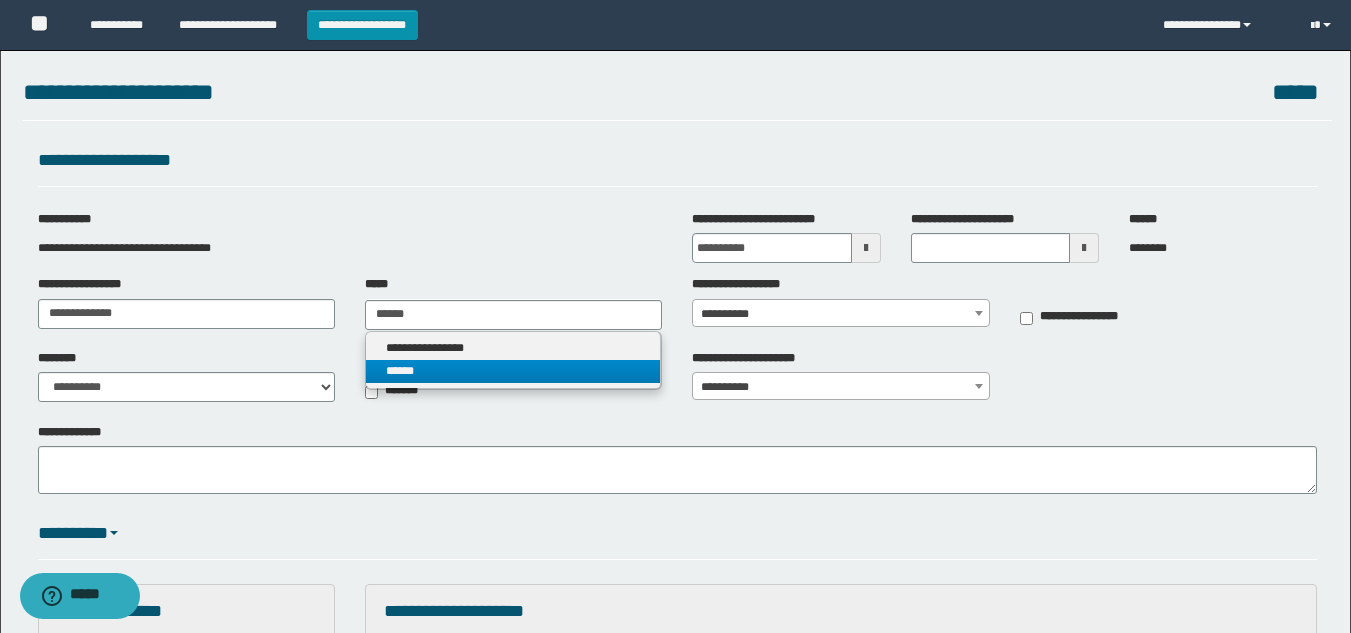 type 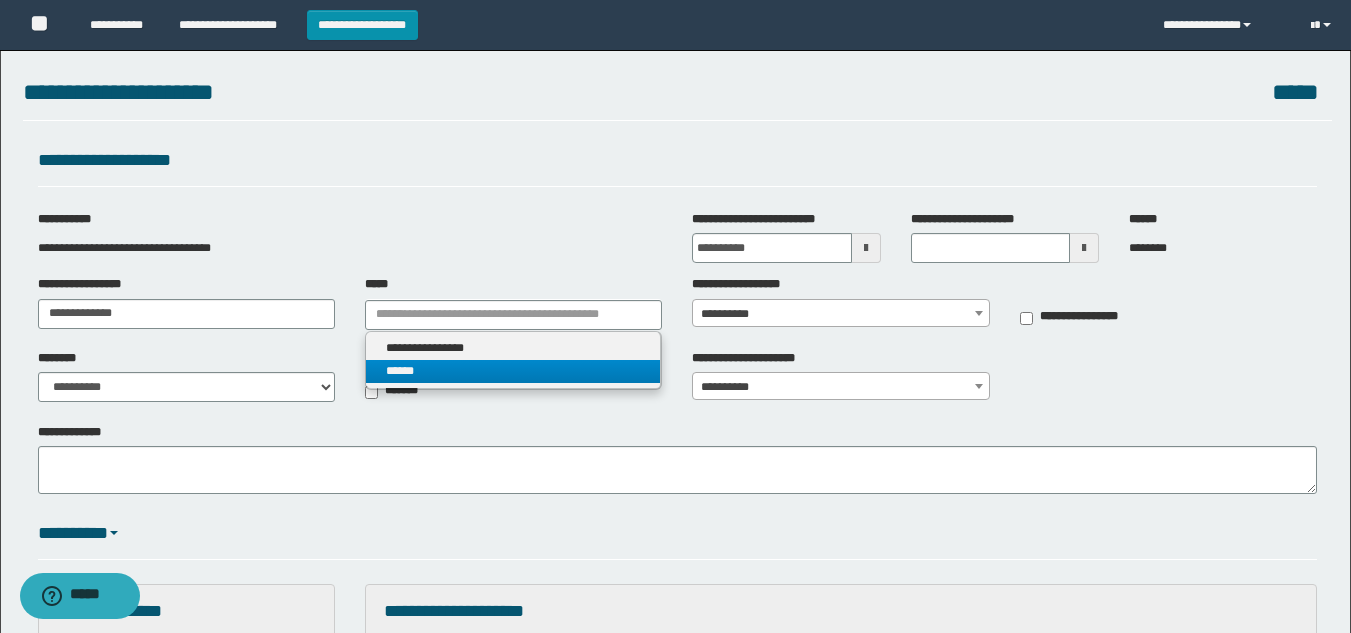 click on "******" at bounding box center [513, 371] 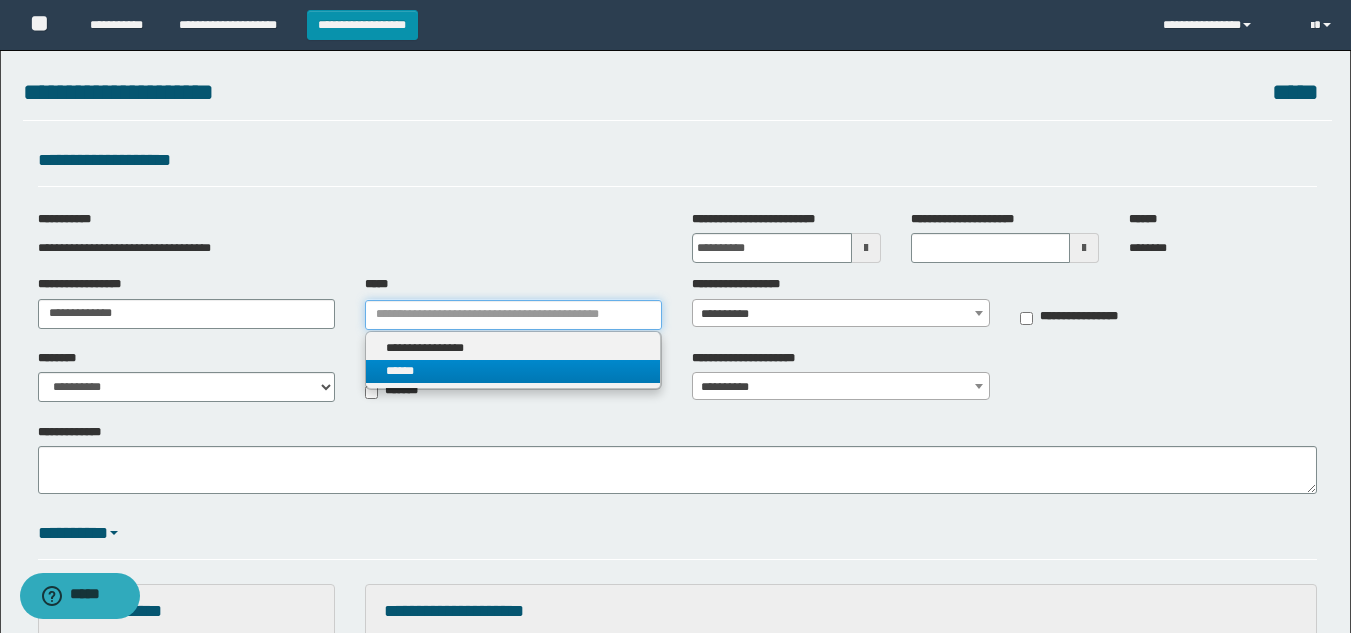 type 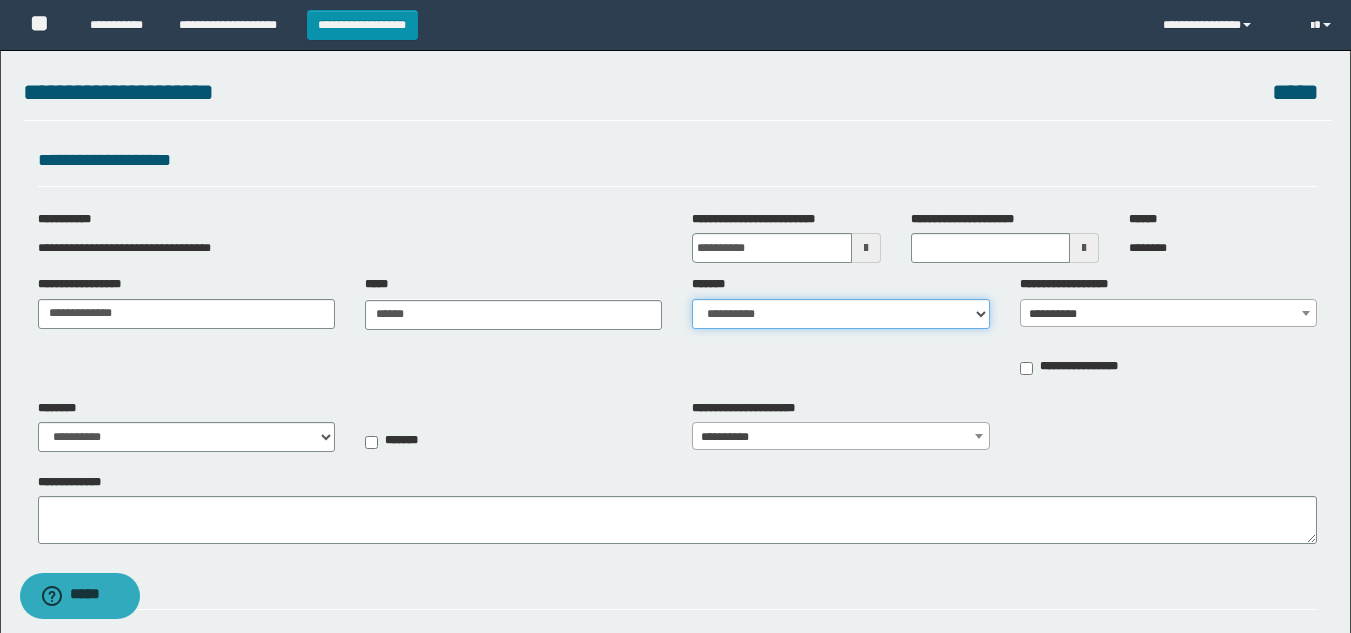 click on "**********" at bounding box center (840, 314) 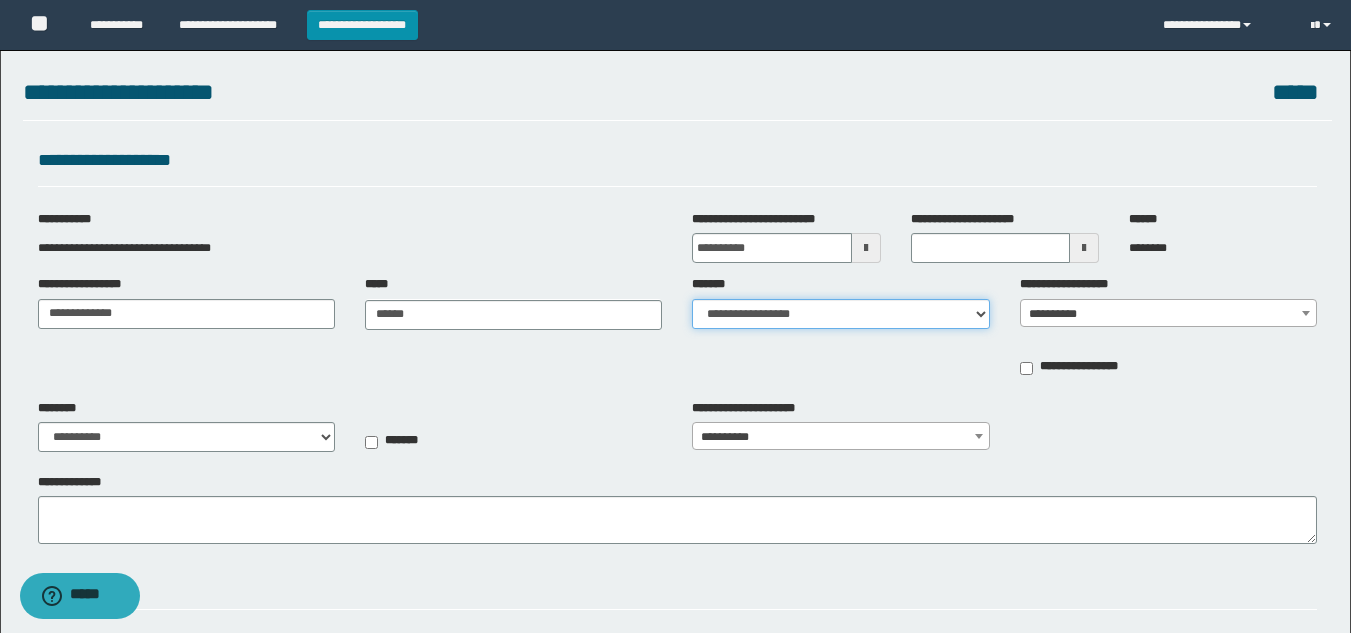 click on "**********" at bounding box center [840, 314] 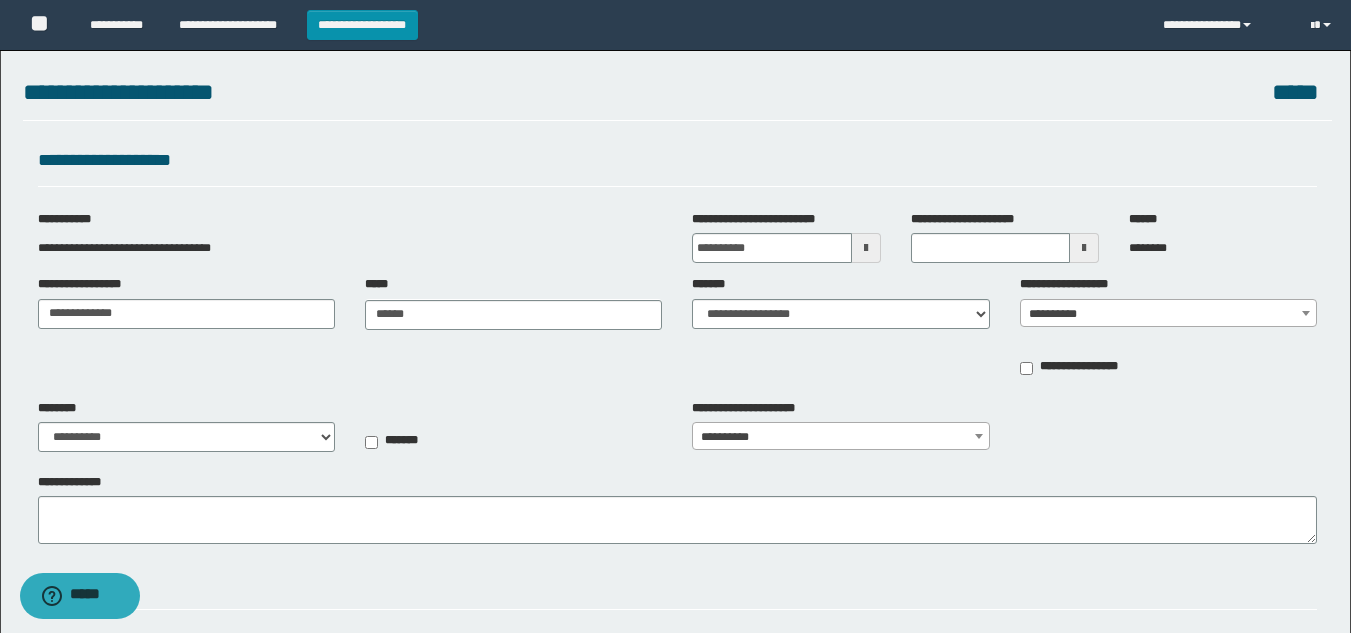 click on "**********" at bounding box center (1168, 314) 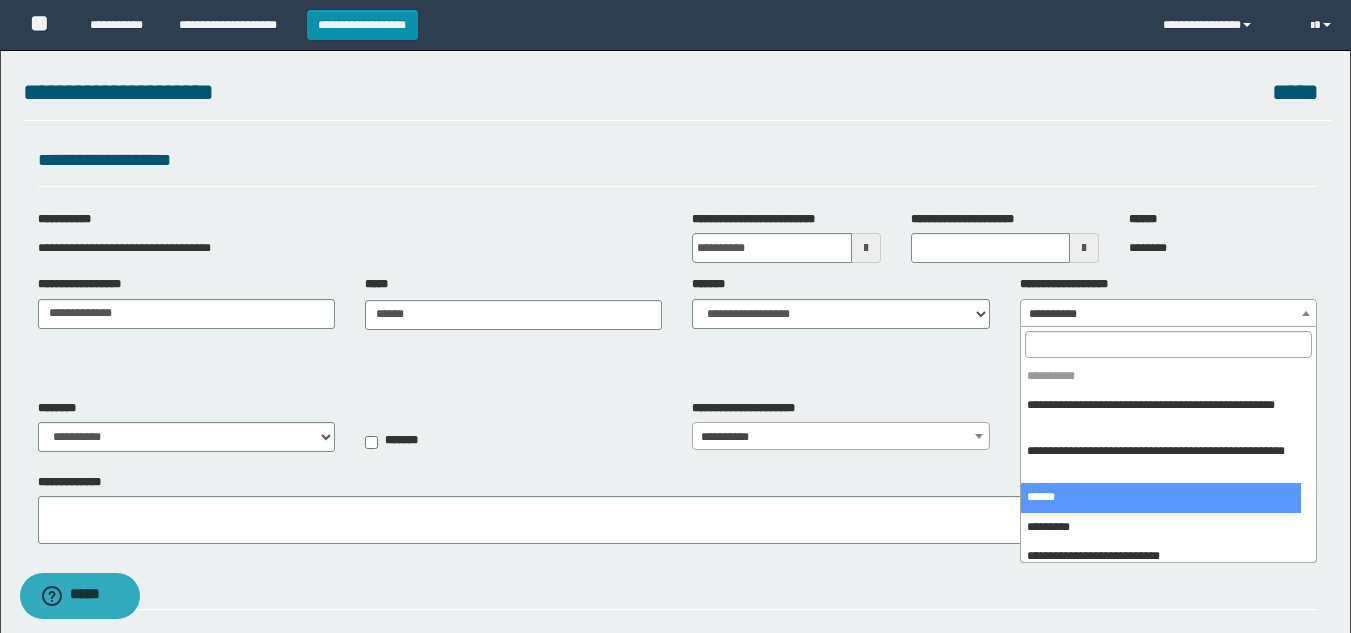 select on "***" 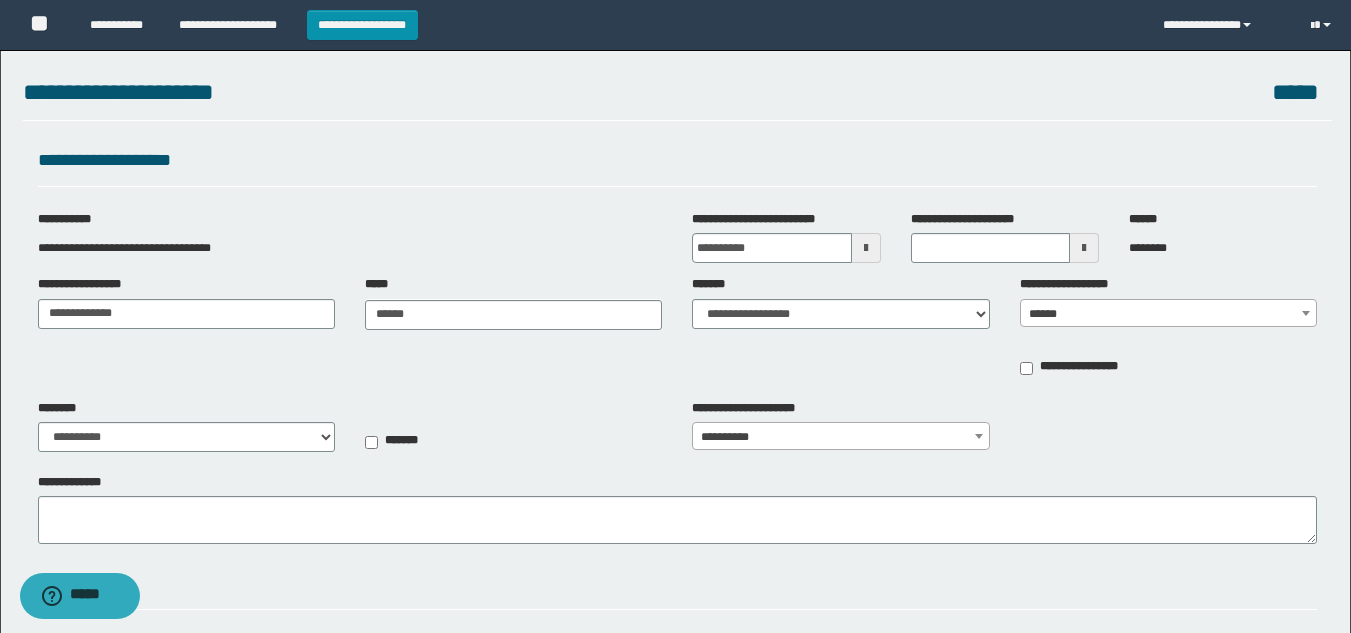 type on "**********" 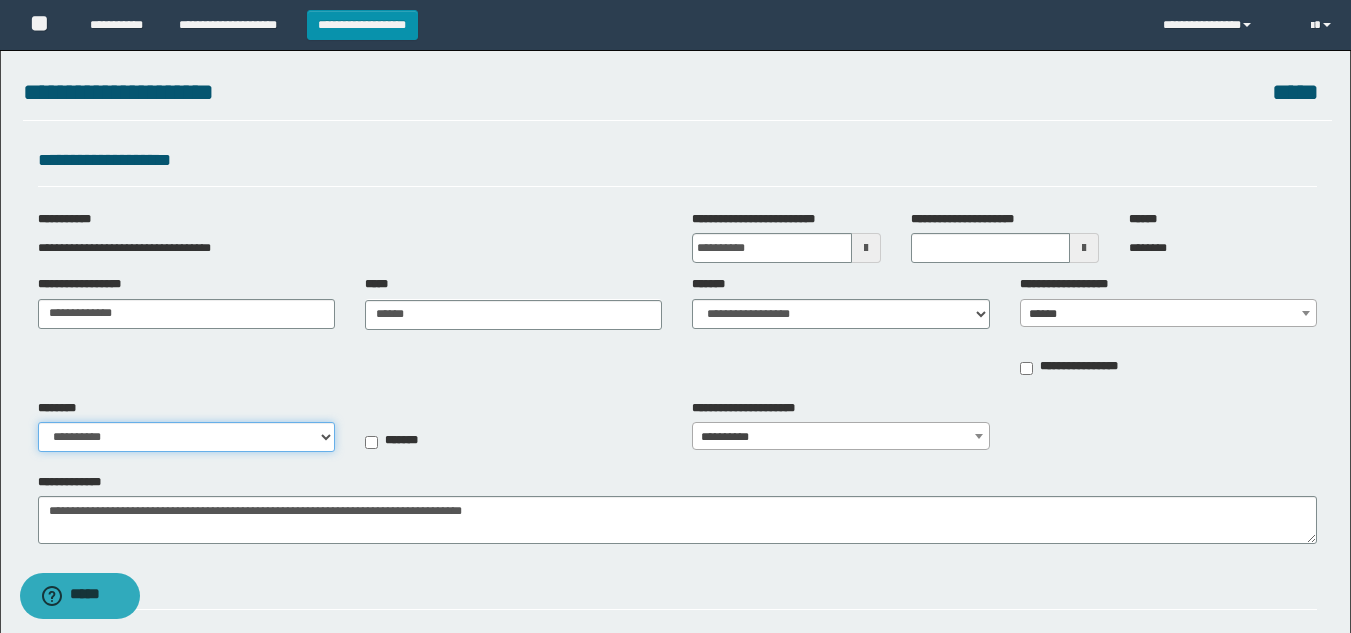 click on "**********" at bounding box center [186, 437] 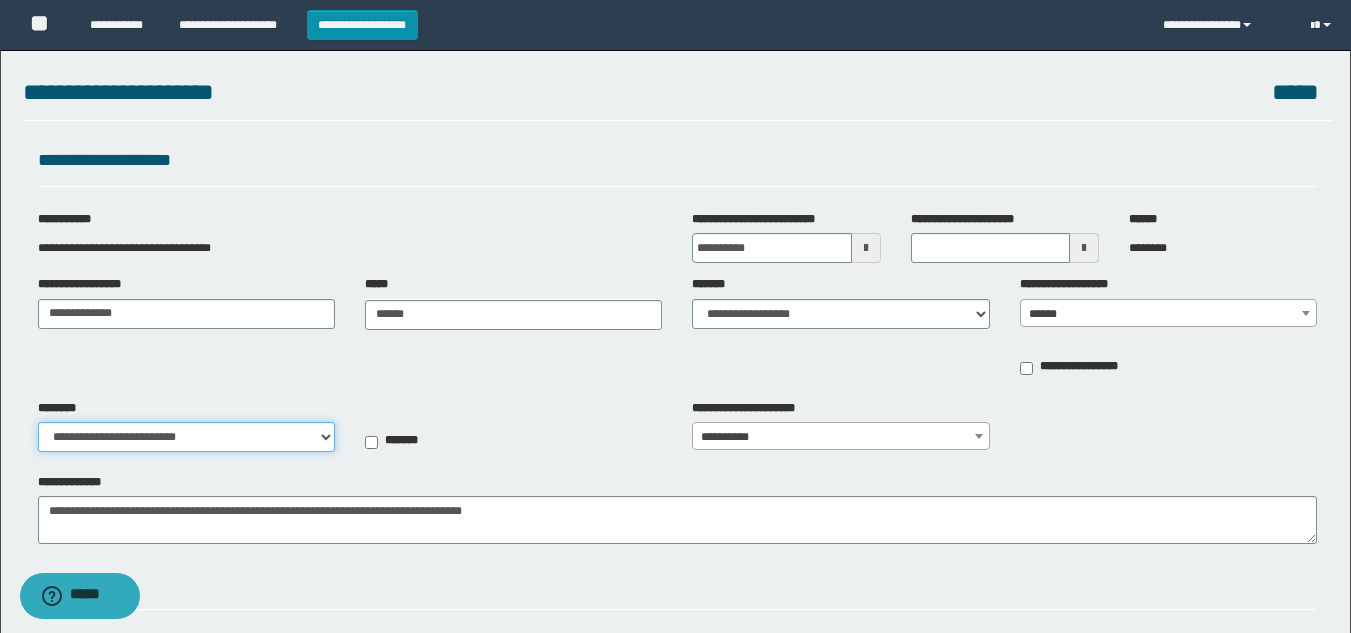 click on "**********" at bounding box center (186, 437) 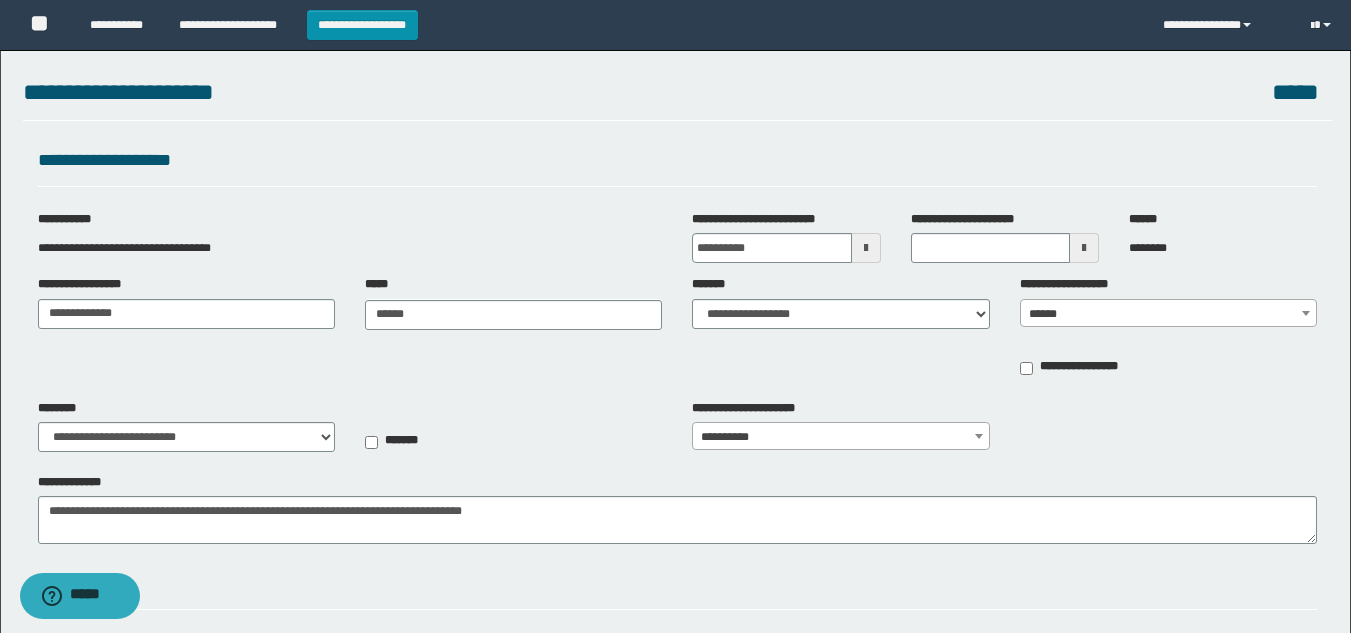 click on "**********" at bounding box center (186, 426) 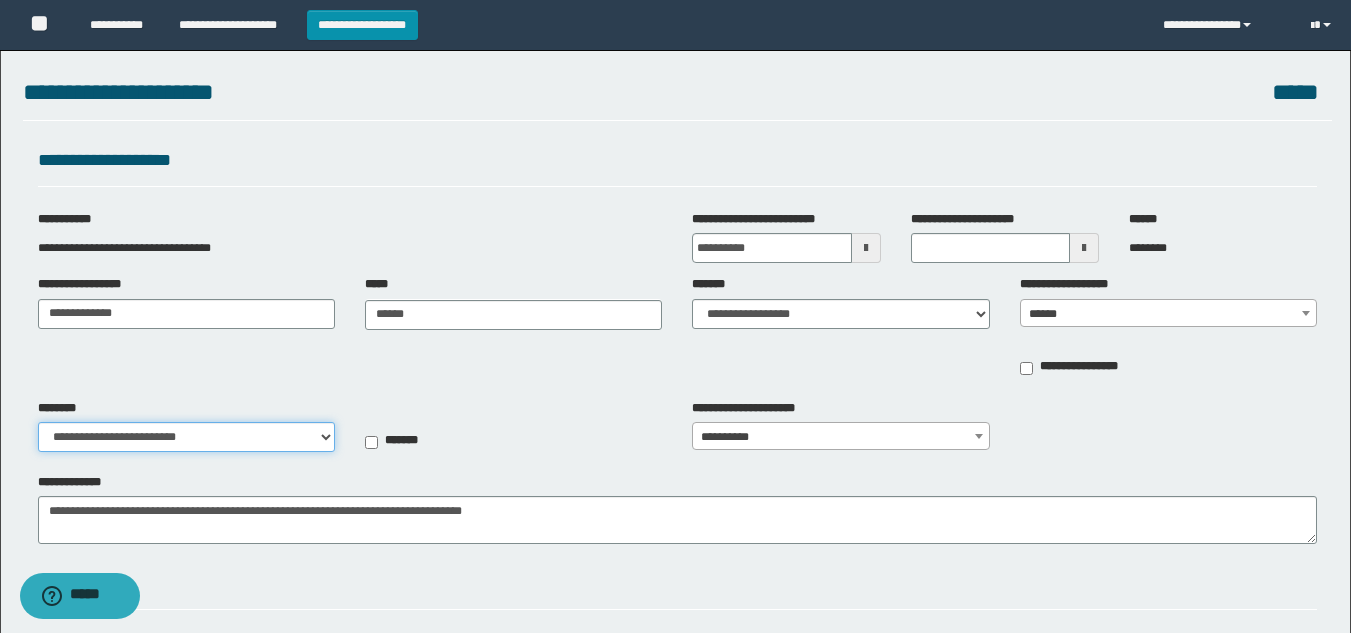 click on "**********" at bounding box center (186, 437) 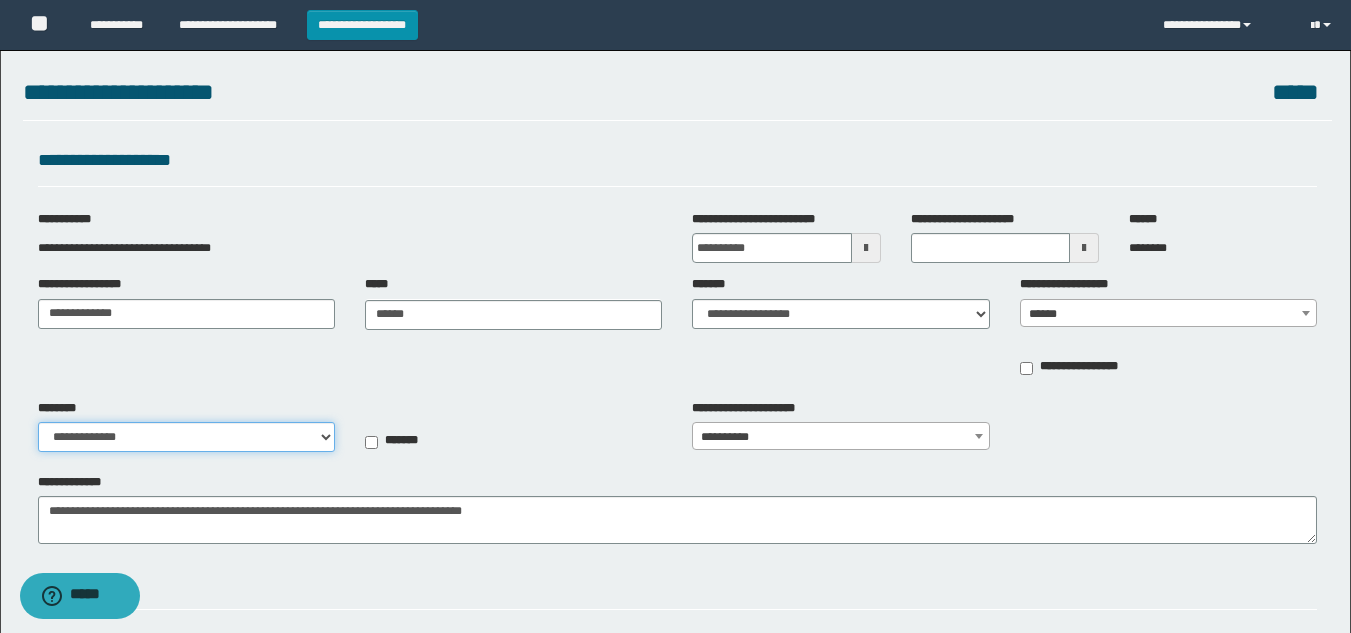 click on "**********" at bounding box center [186, 437] 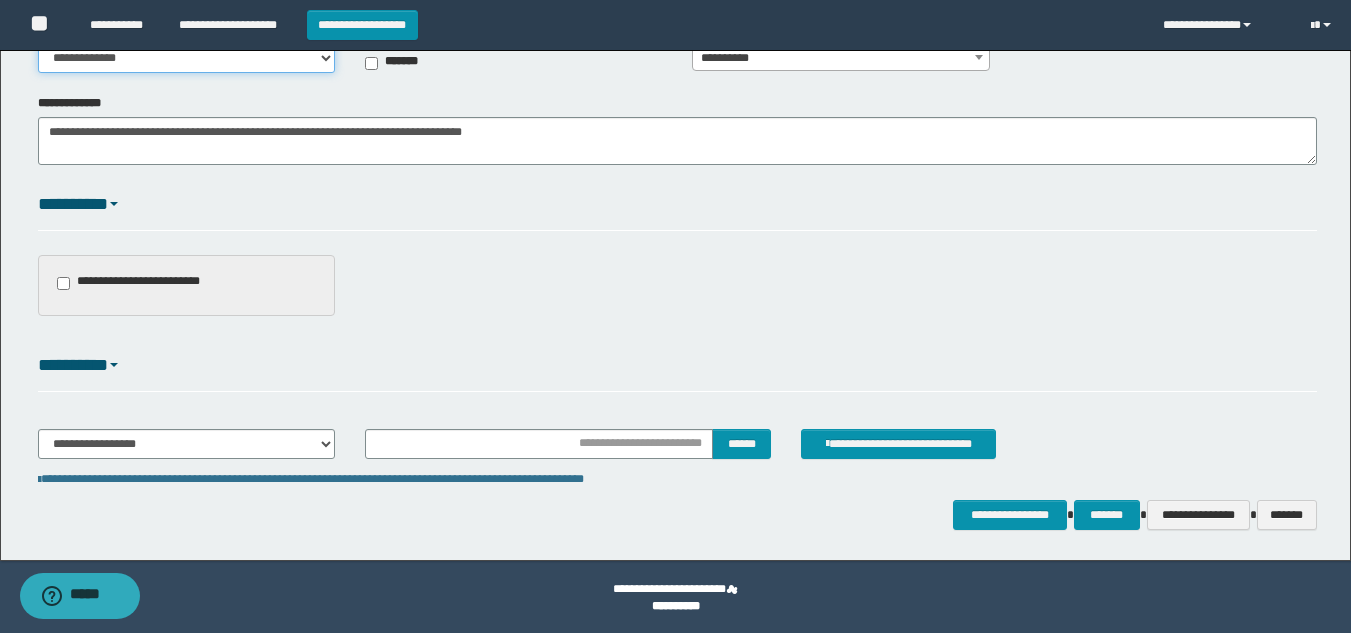 scroll, scrollTop: 381, scrollLeft: 0, axis: vertical 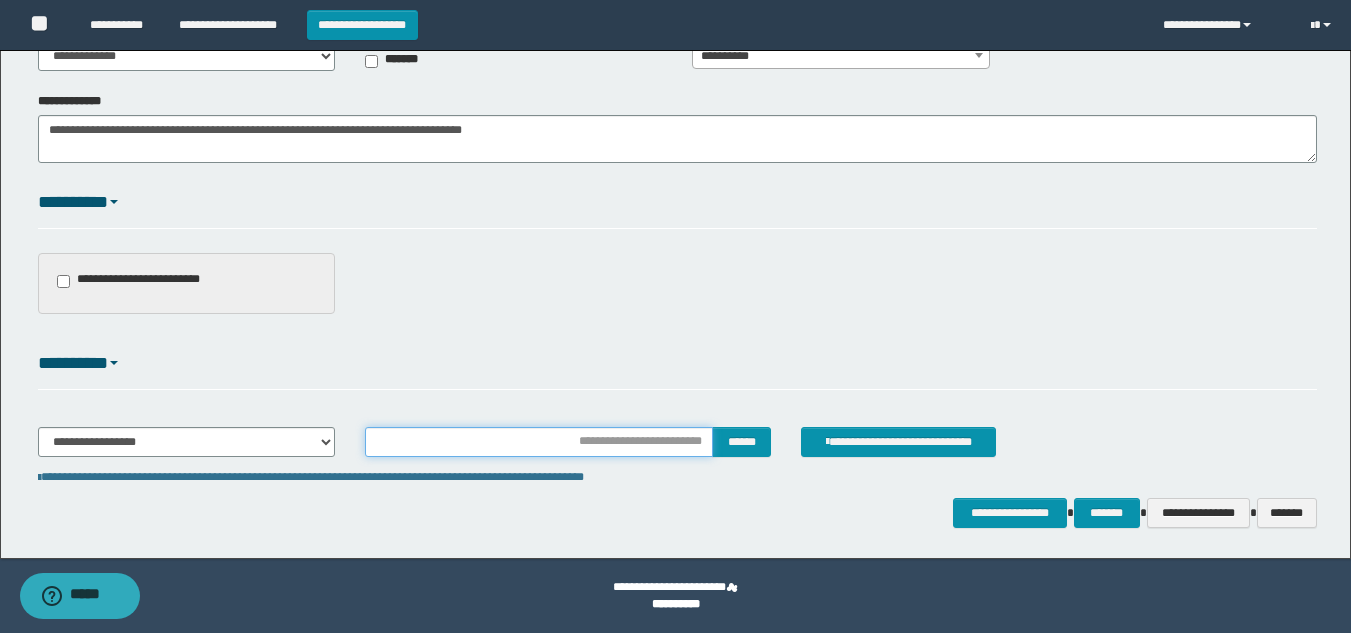 click at bounding box center [539, 442] 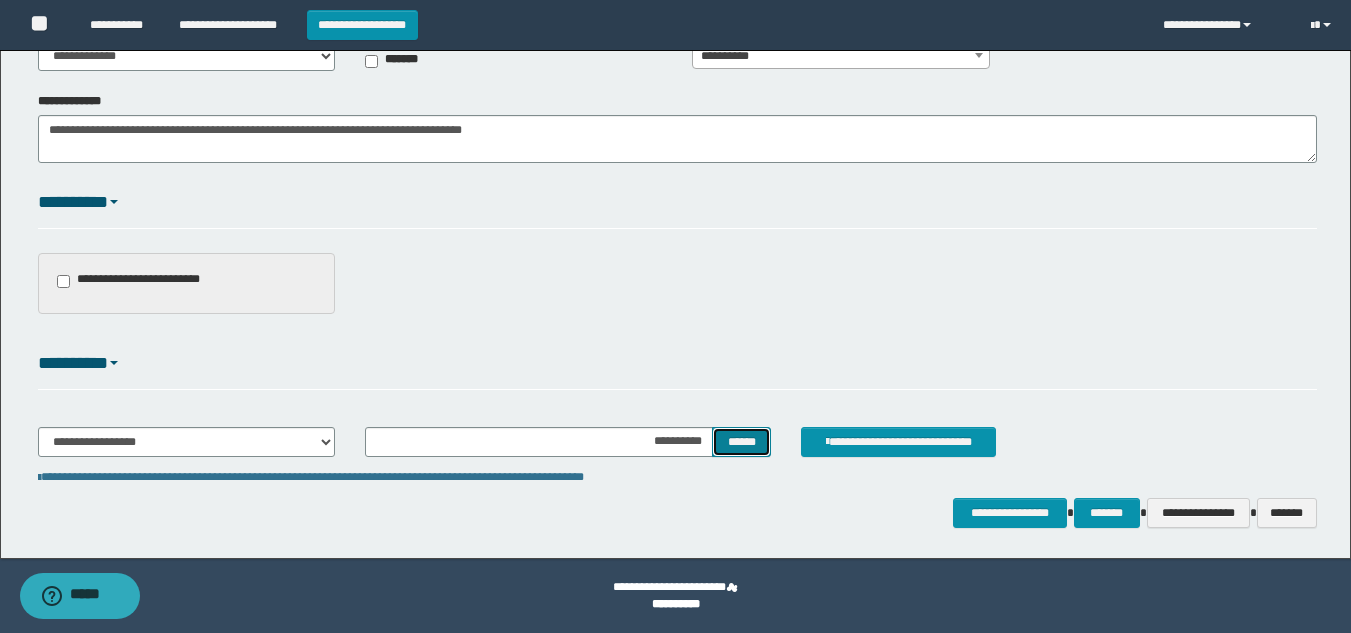 click on "******" at bounding box center [741, 442] 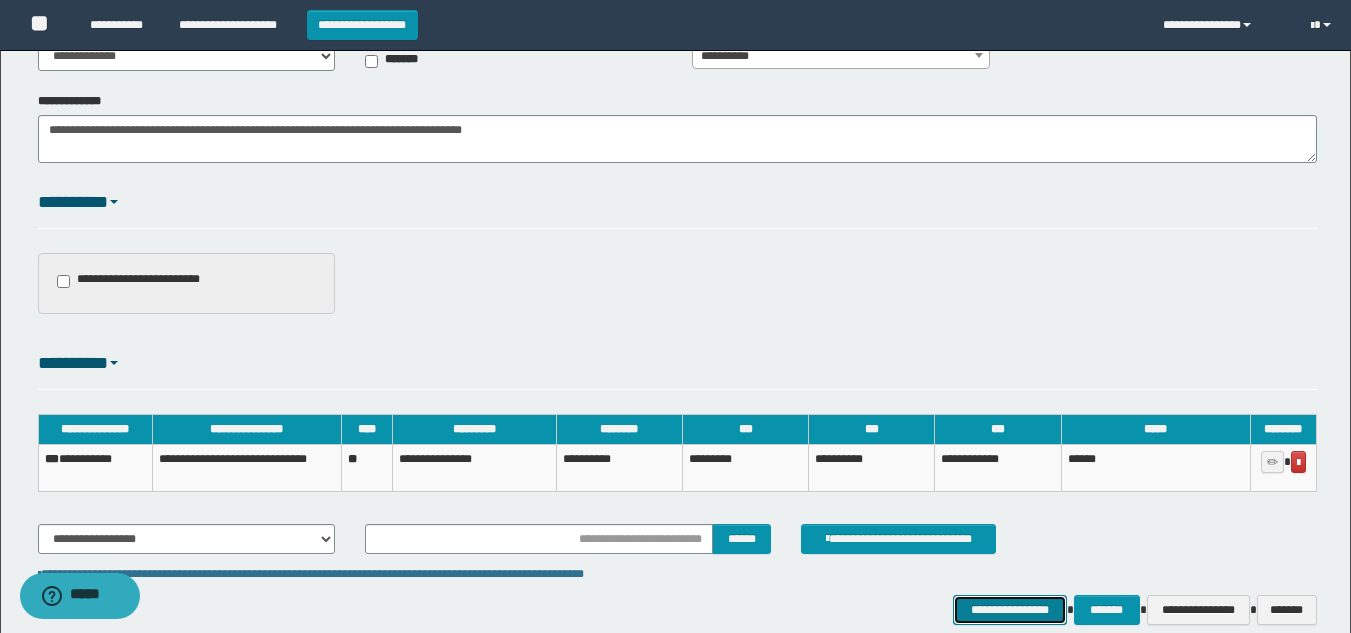 click on "**********" at bounding box center [1009, 610] 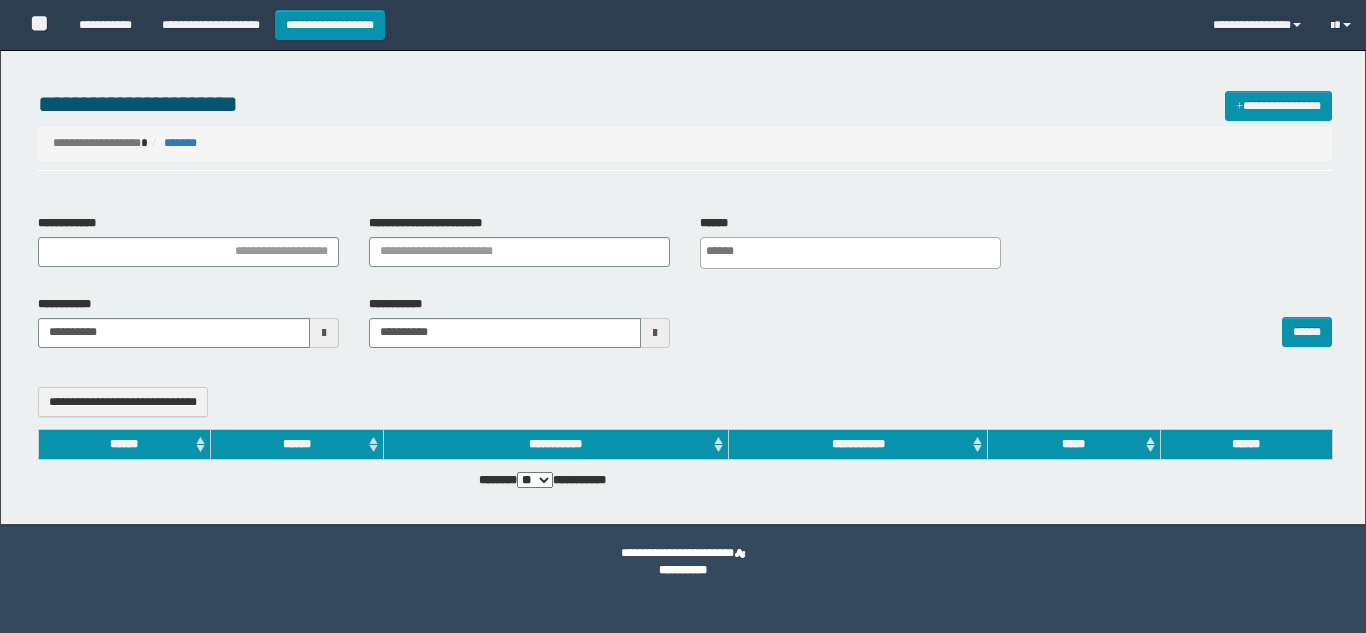 select 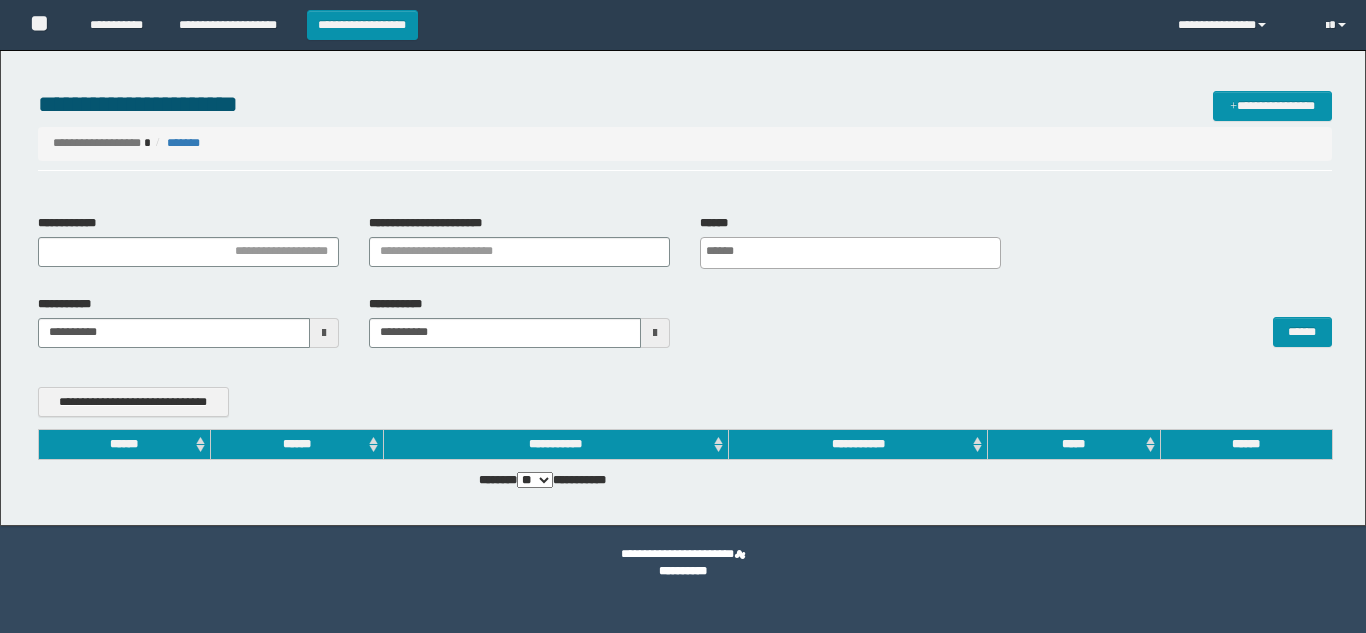scroll, scrollTop: 0, scrollLeft: 0, axis: both 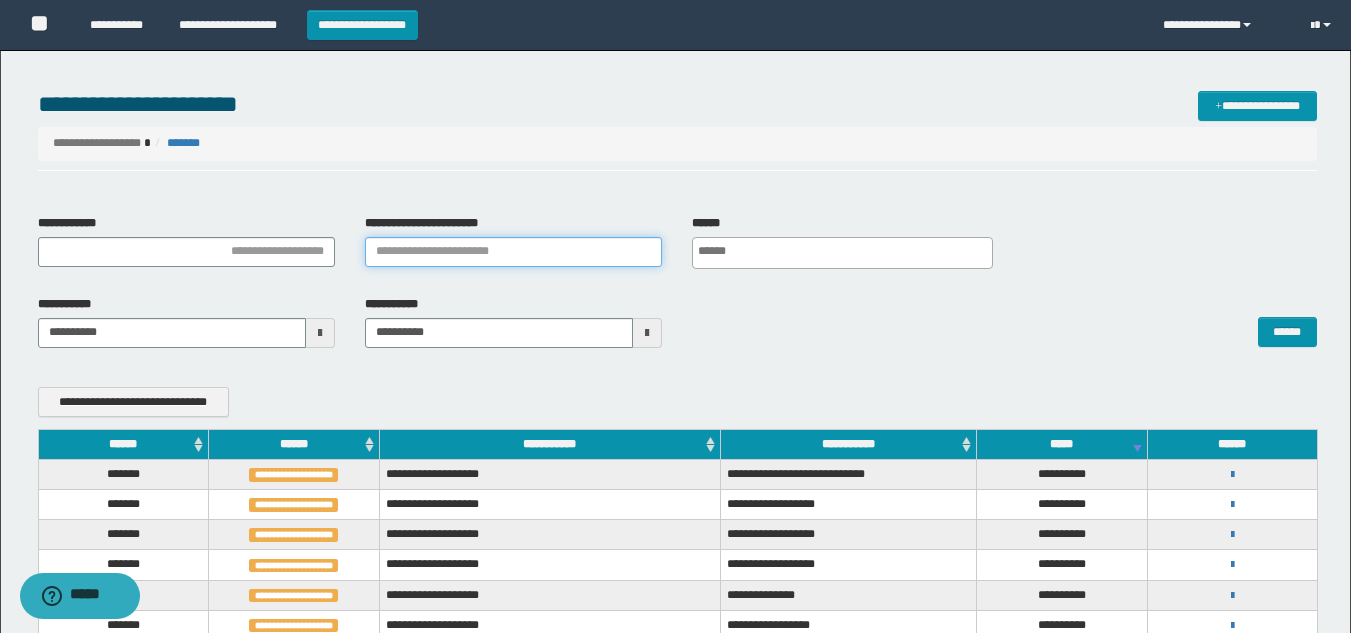 click on "**********" at bounding box center (513, 252) 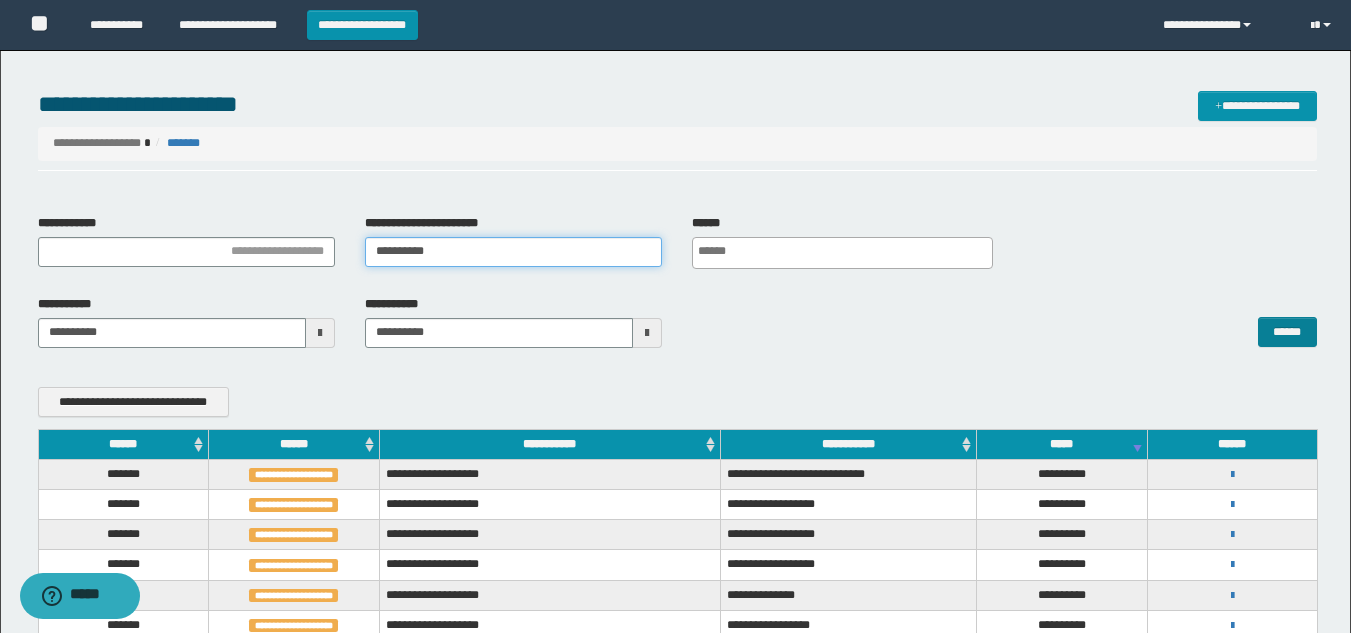type on "**********" 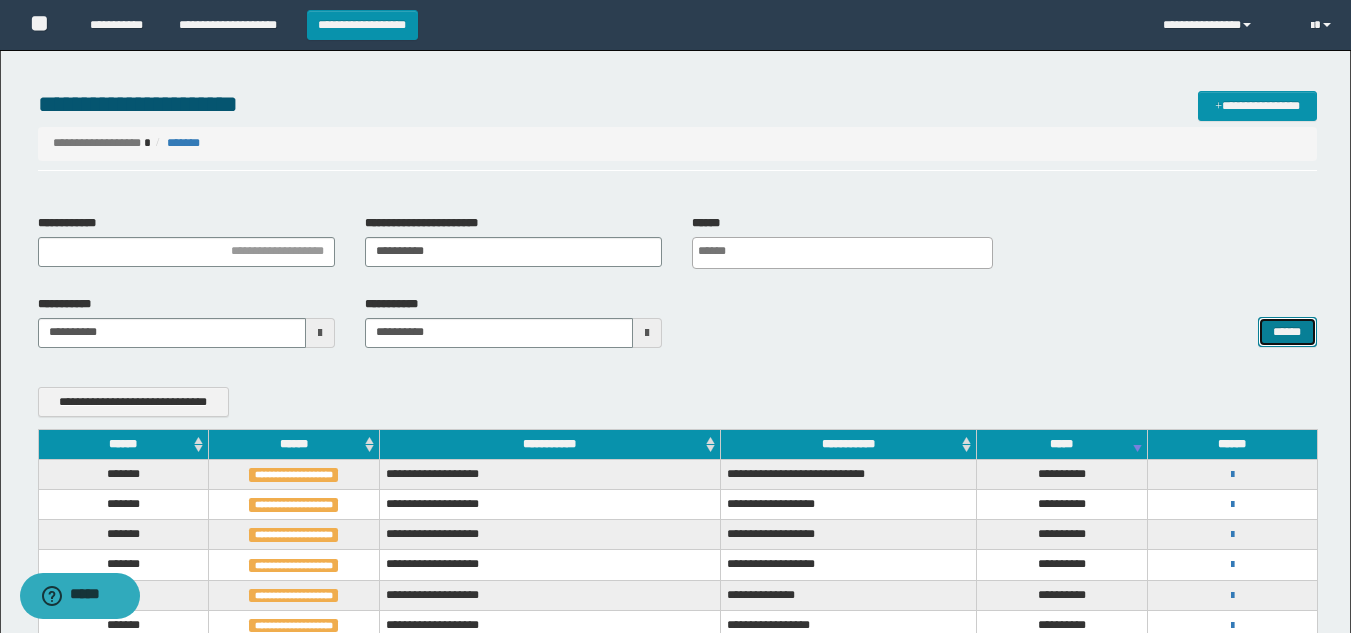 click on "******" at bounding box center (1287, 332) 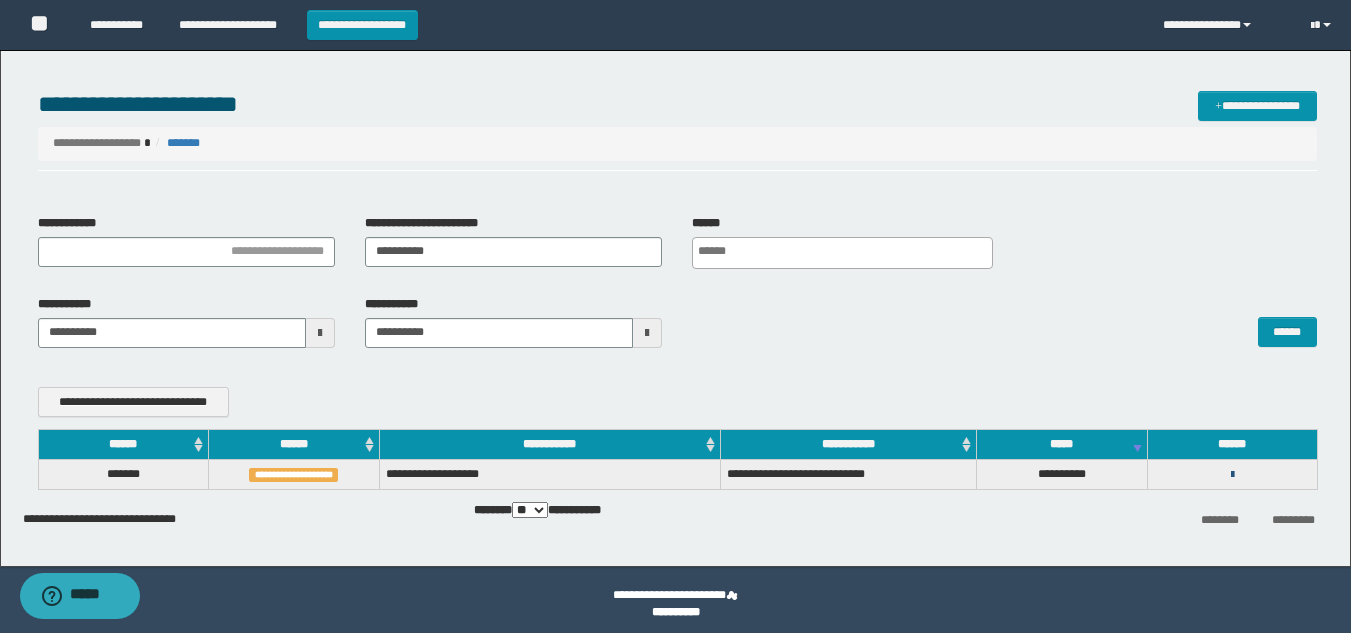 click at bounding box center [1232, 475] 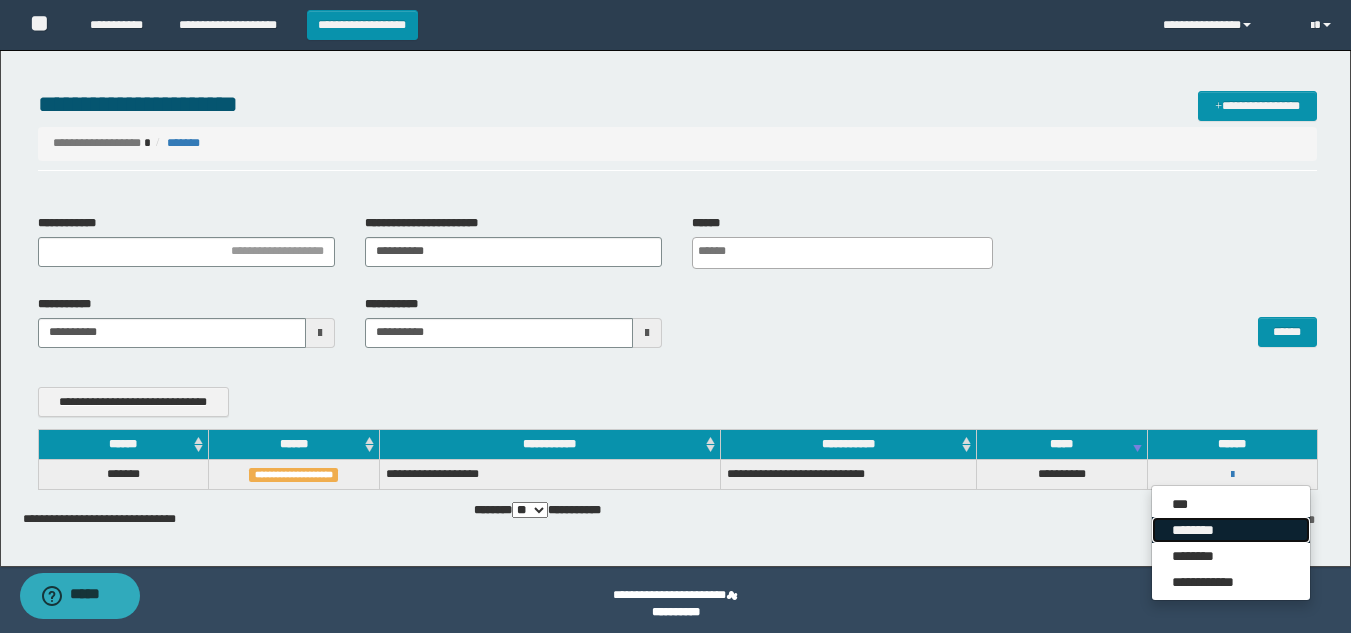 click on "********" at bounding box center [1231, 530] 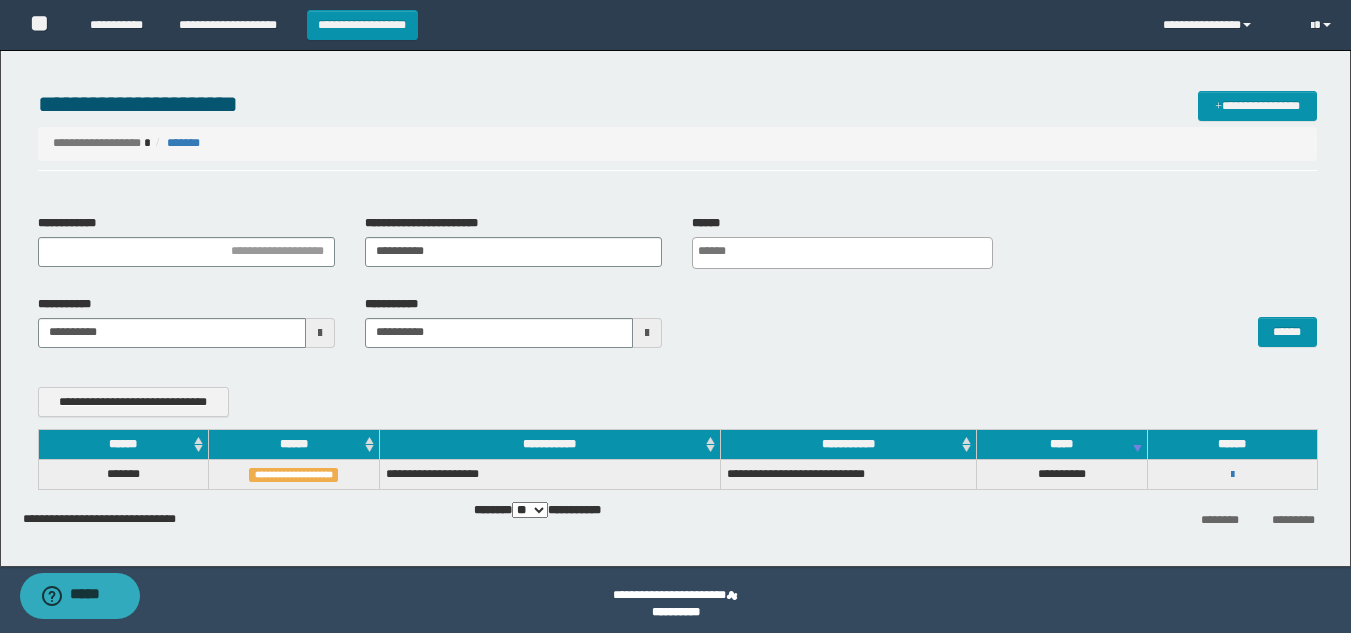 click on "**********" at bounding box center [677, 249] 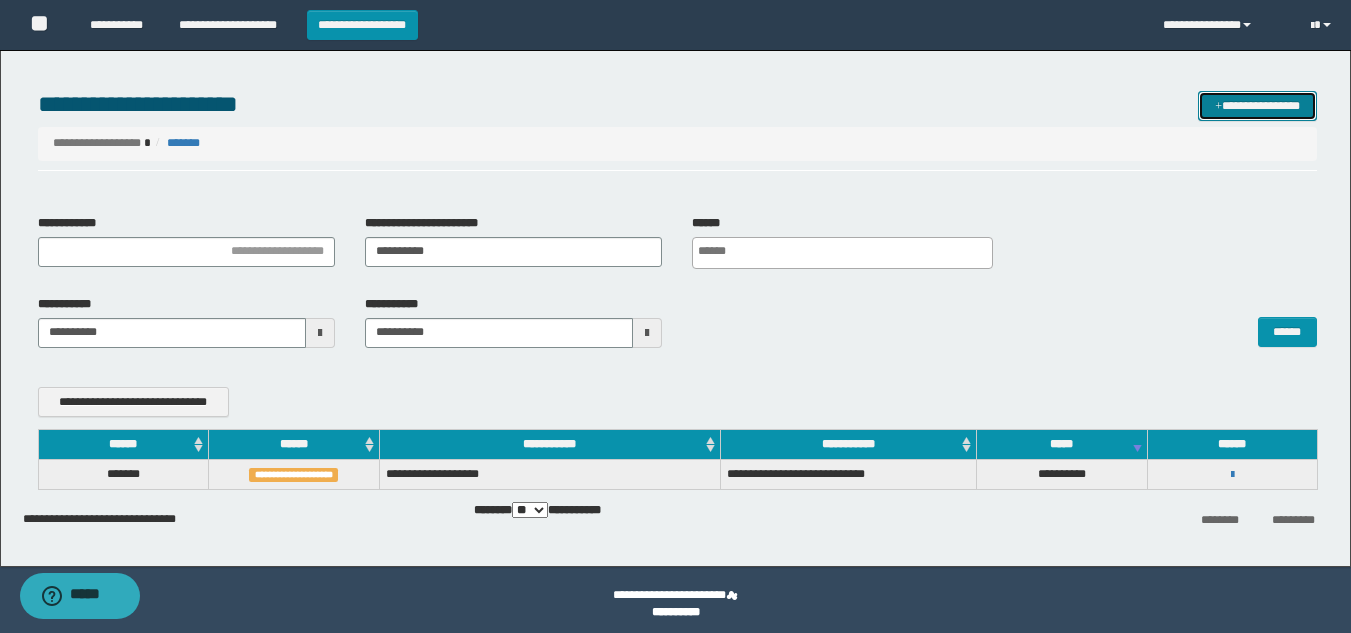 click on "**********" at bounding box center [1257, 106] 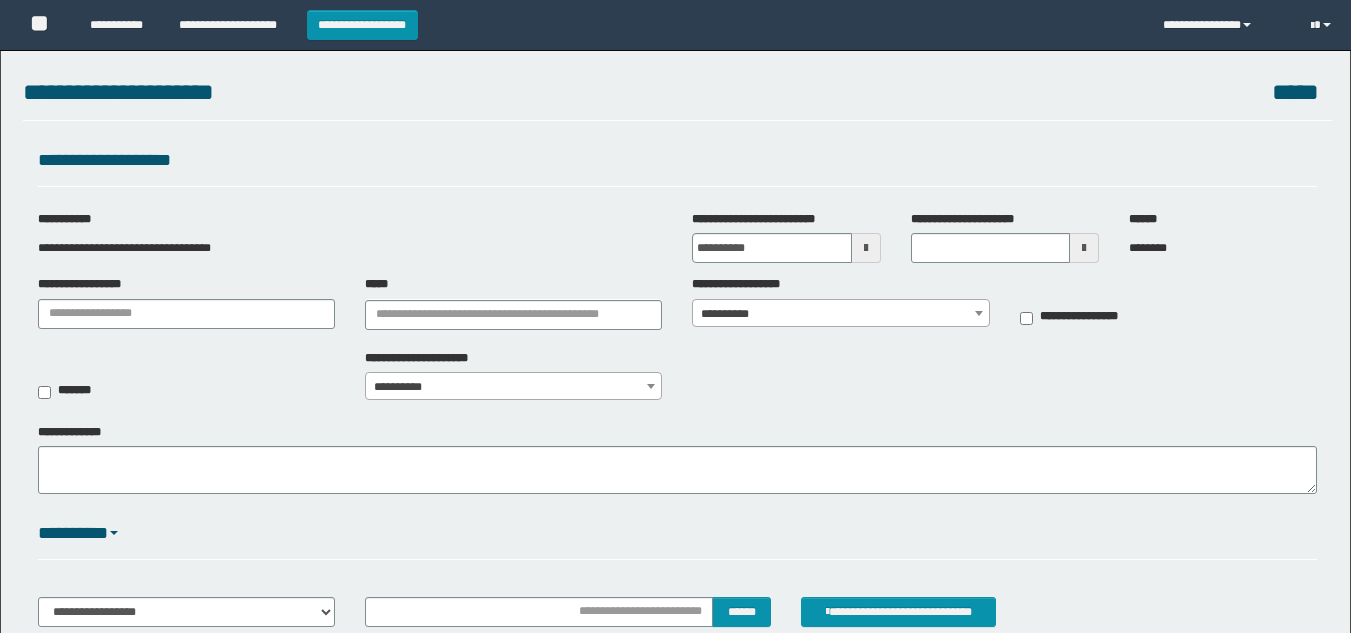 scroll, scrollTop: 0, scrollLeft: 0, axis: both 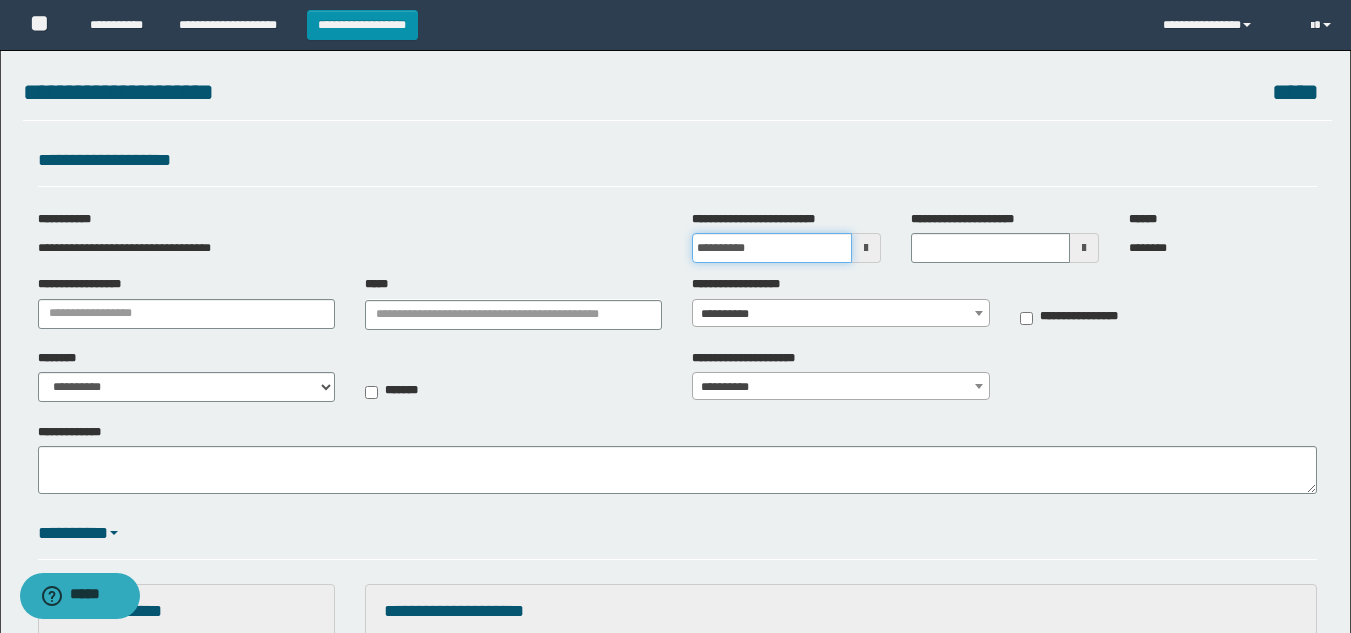 click on "**********" at bounding box center (771, 248) 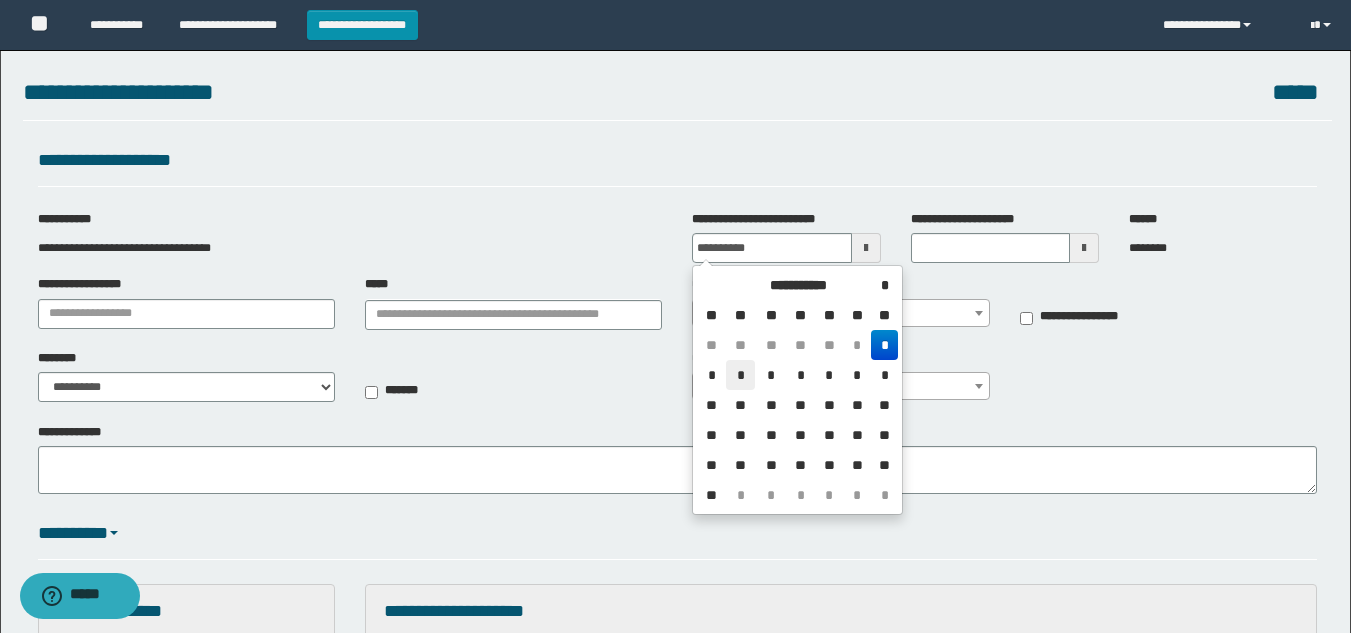 click on "*" at bounding box center (740, 375) 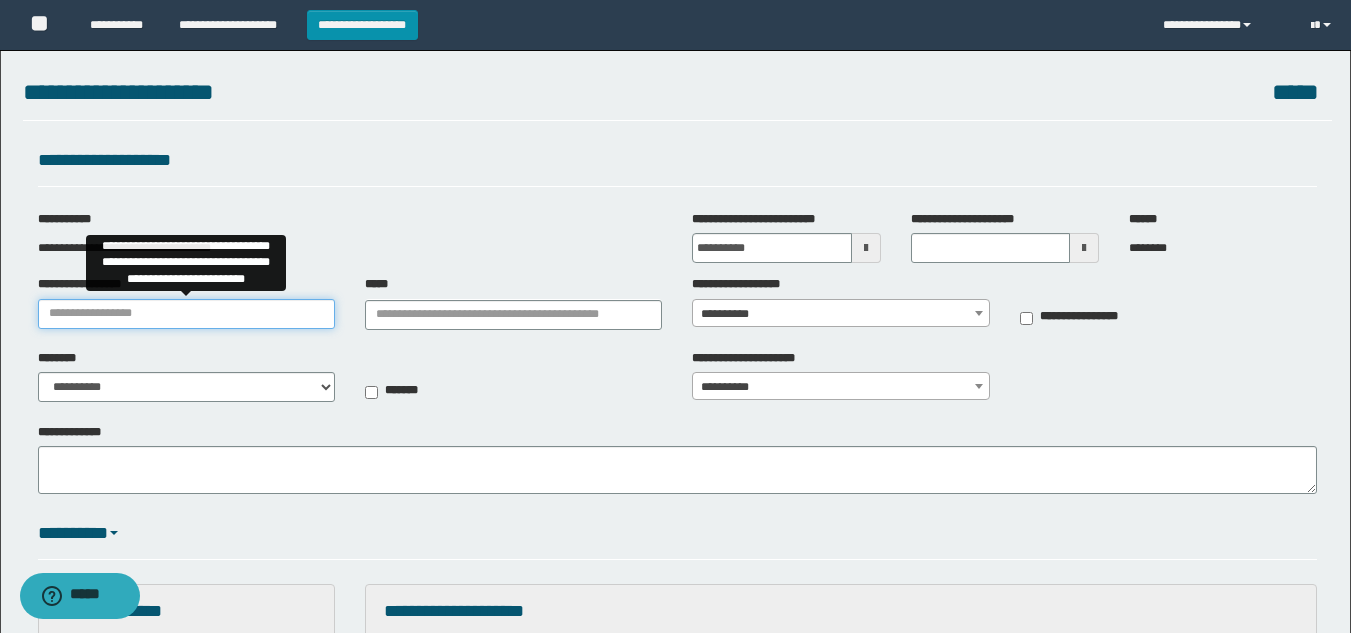 click on "**********" at bounding box center [186, 314] 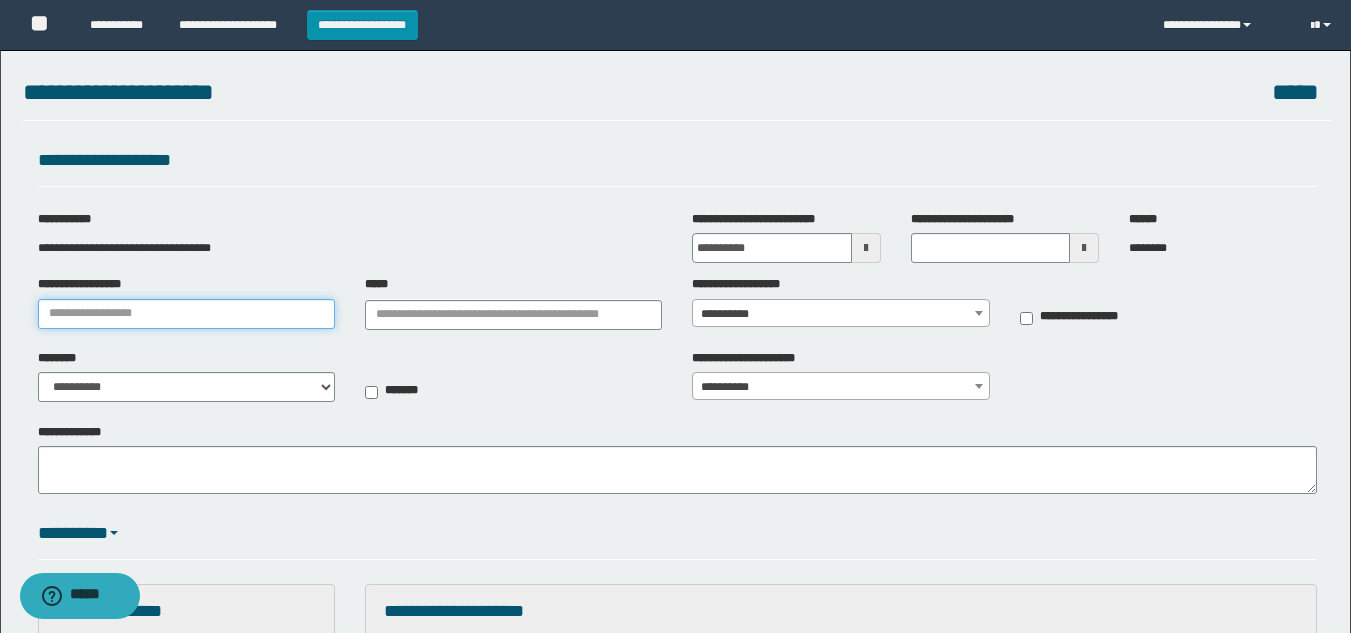 type on "**********" 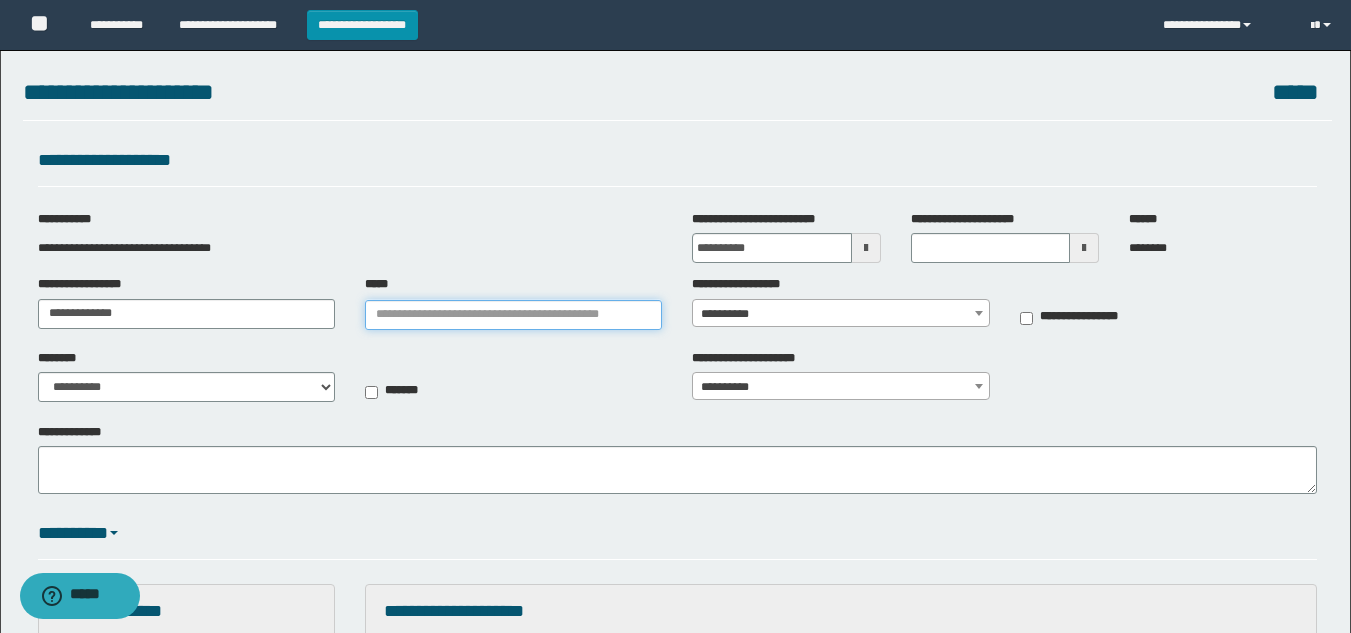 click on "*****" at bounding box center (513, 315) 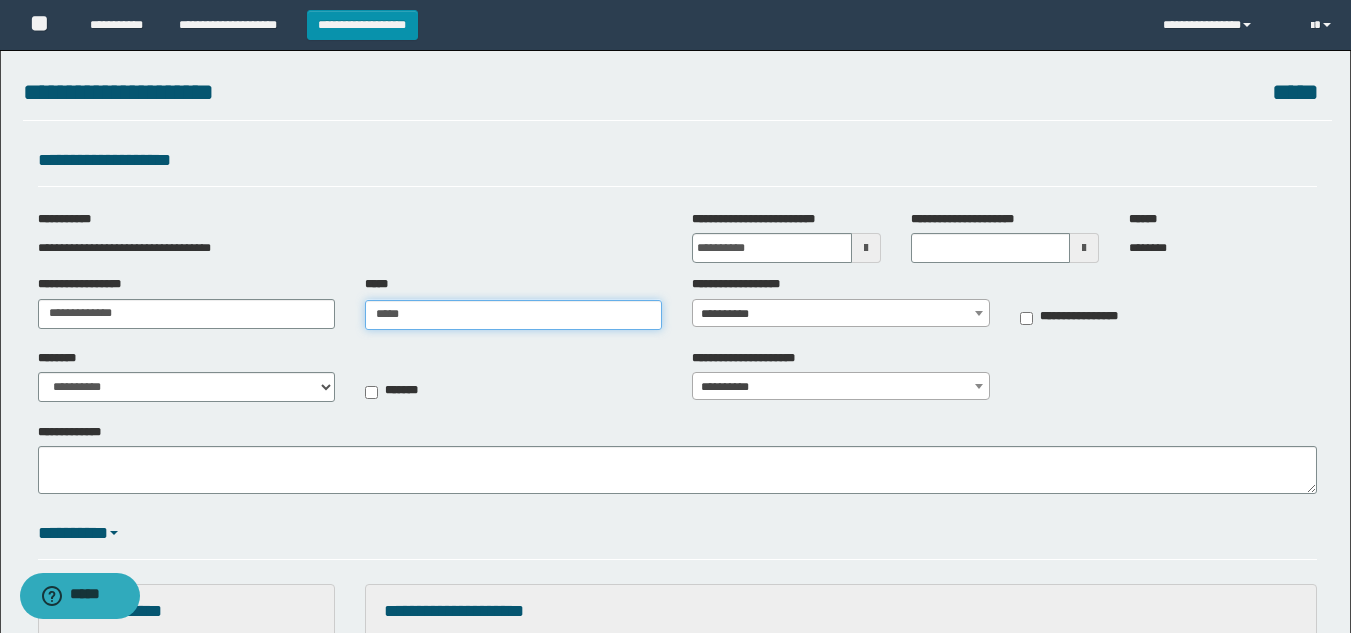 type on "****" 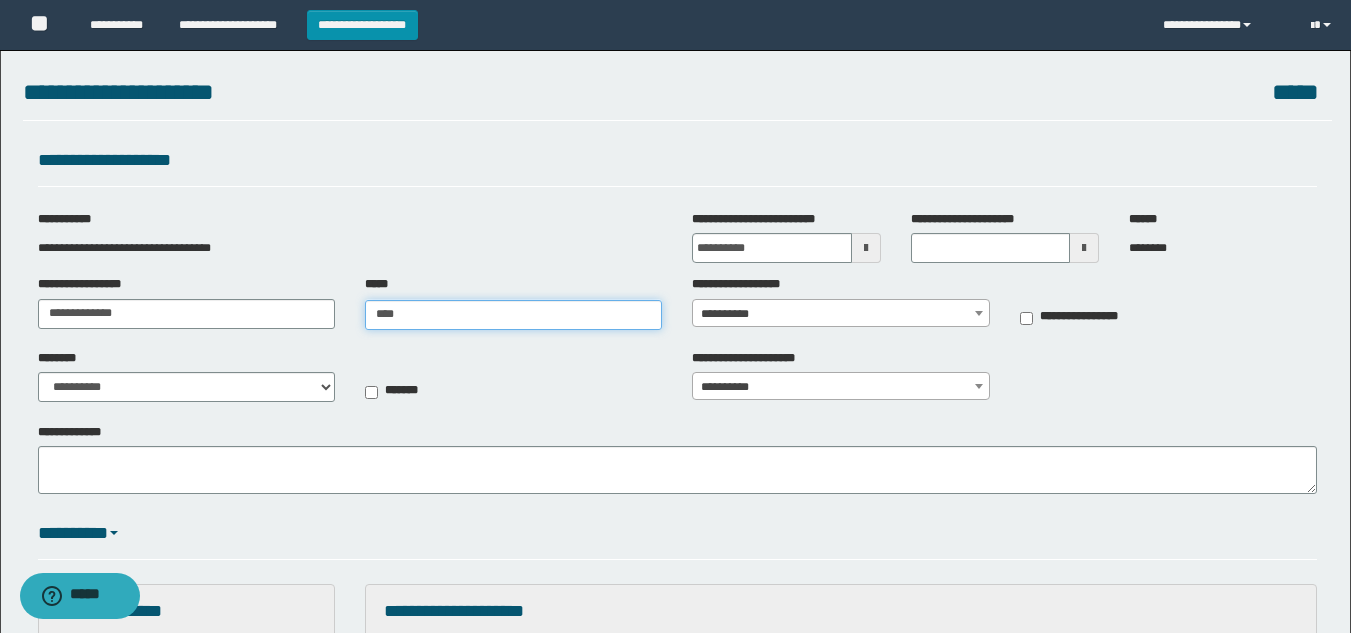 type on "****" 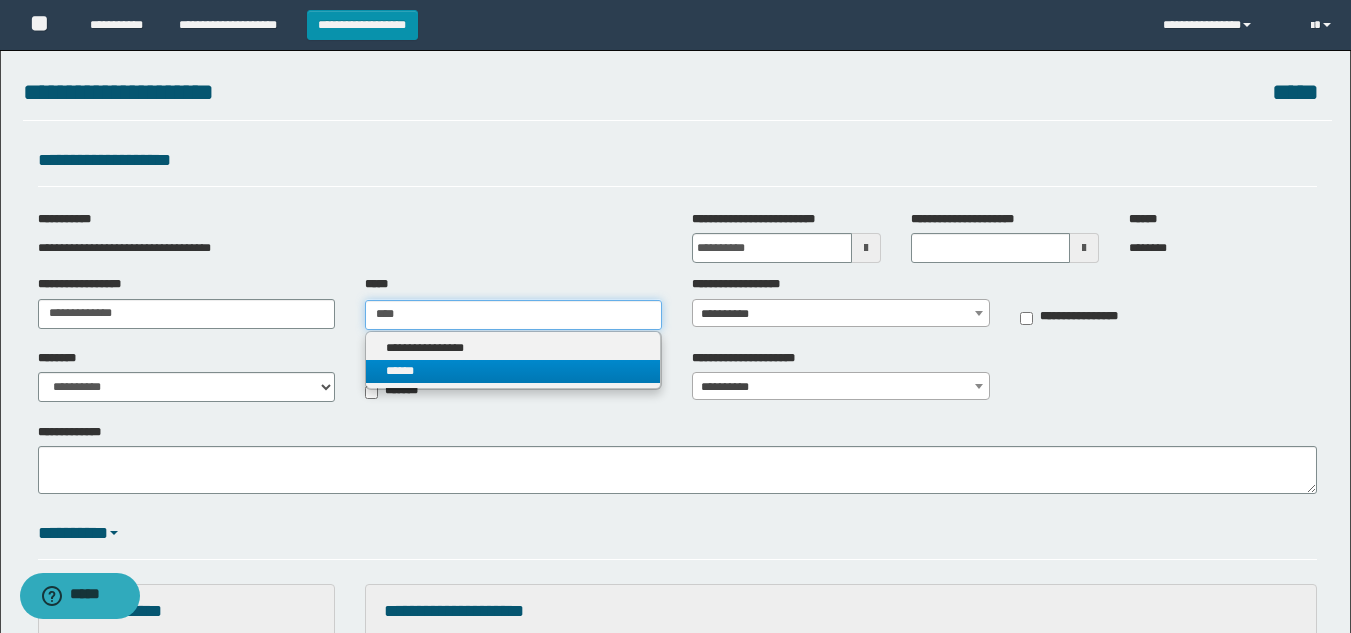 type on "****" 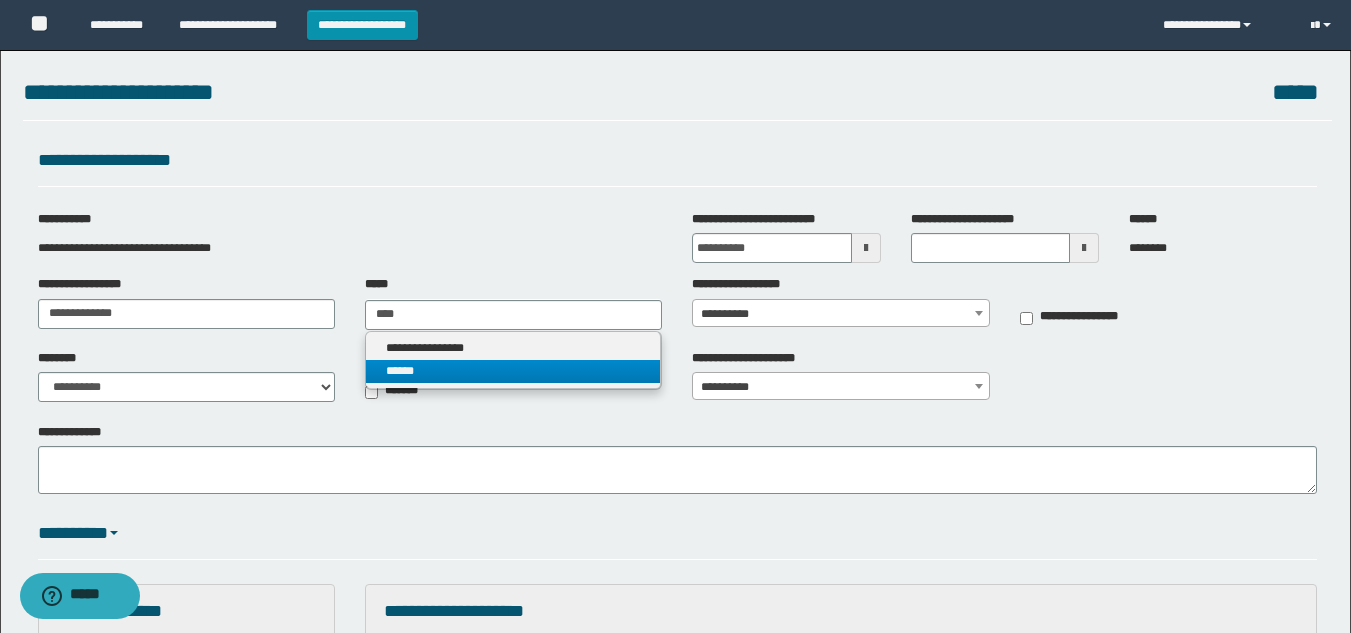 type 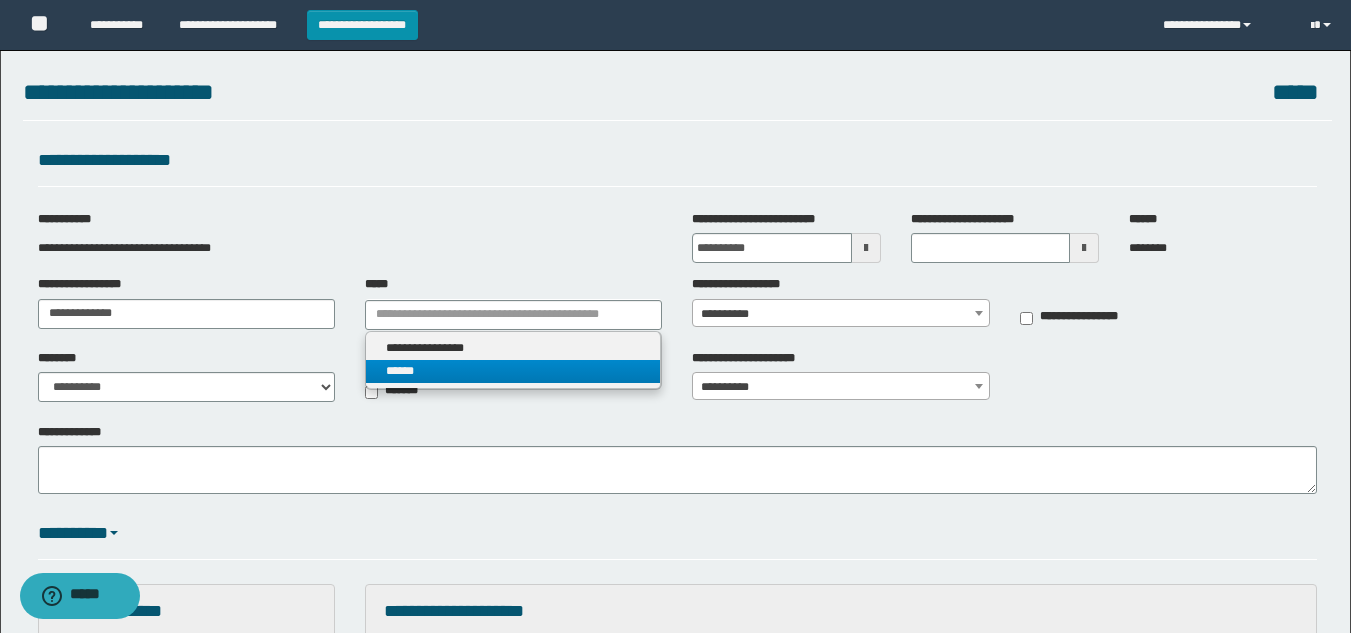 click on "******" at bounding box center [513, 371] 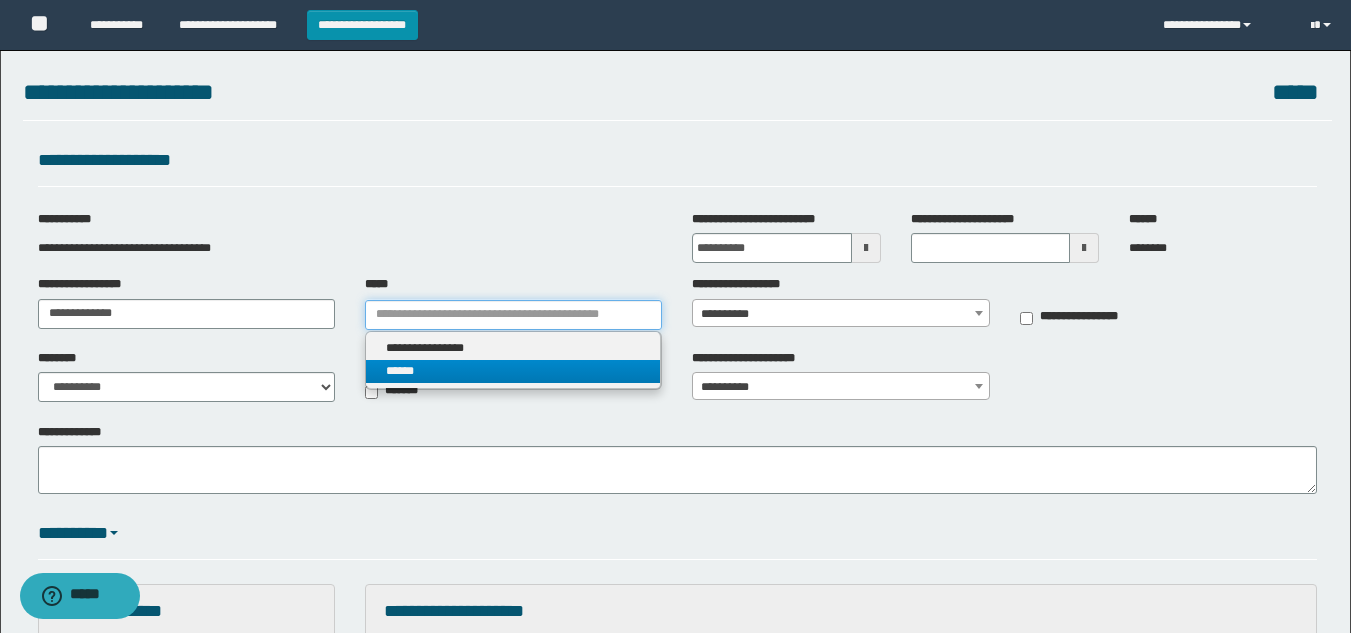 type 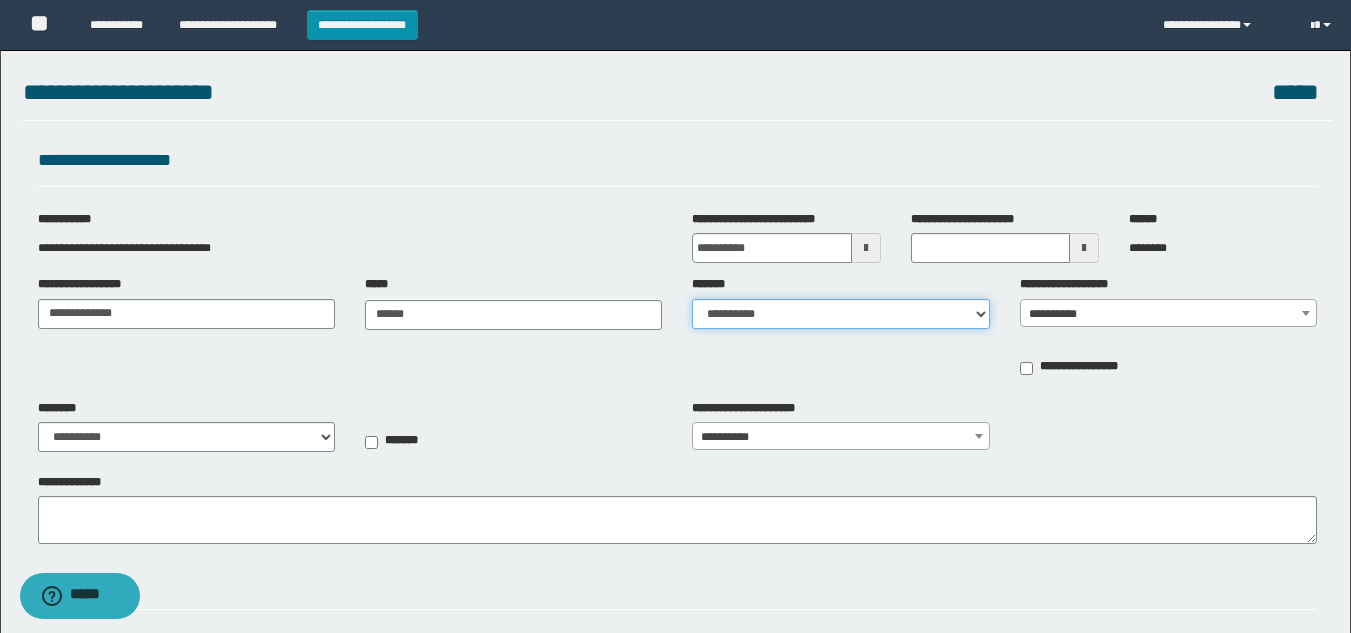 drag, startPoint x: 812, startPoint y: 309, endPoint x: 812, endPoint y: 325, distance: 16 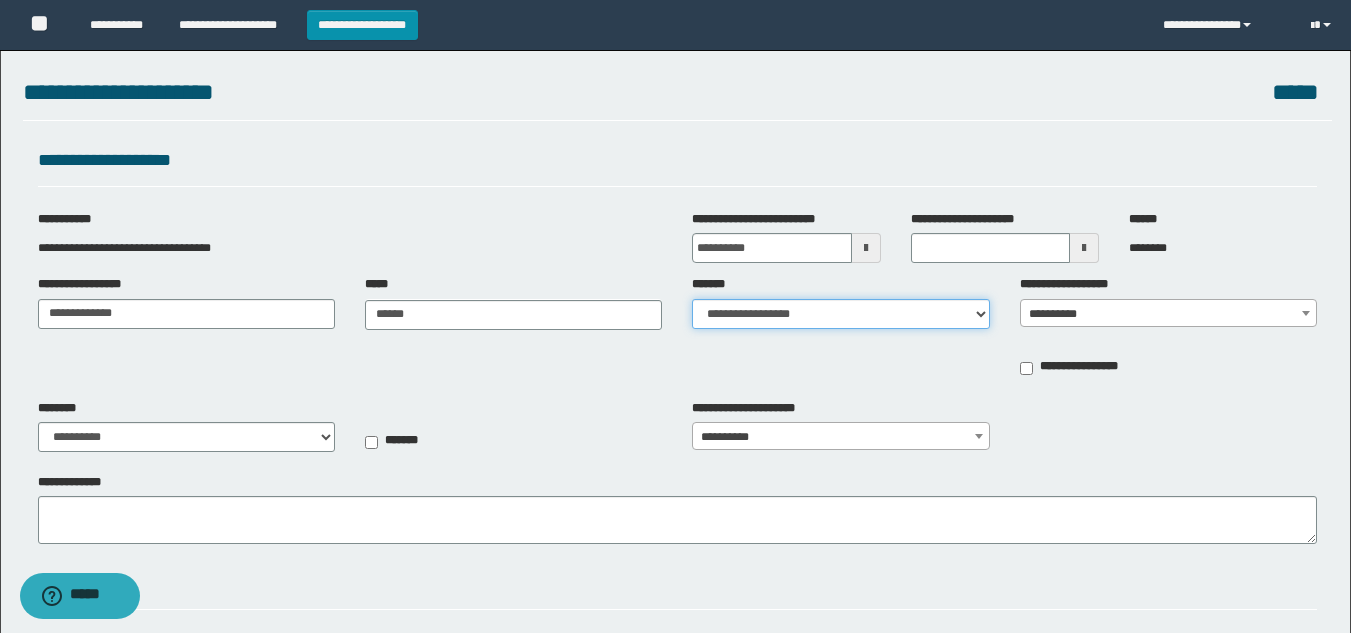 click on "**********" at bounding box center [840, 314] 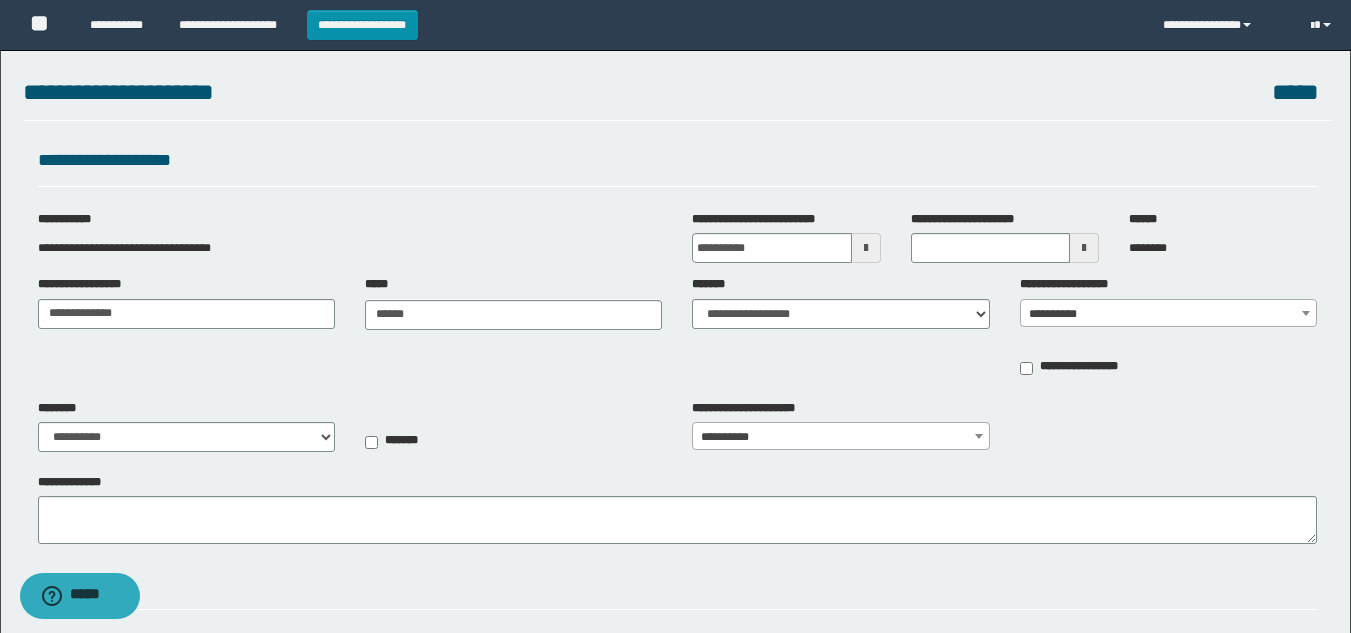 click on "**********" at bounding box center [1168, 314] 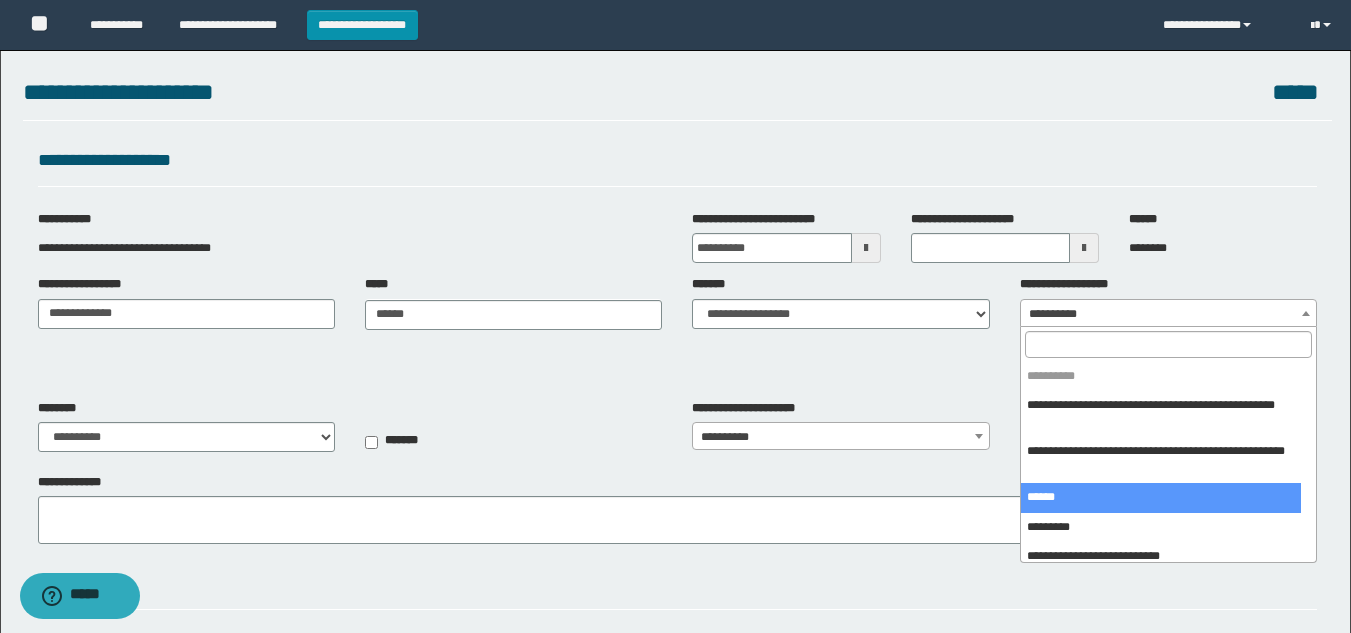 select on "***" 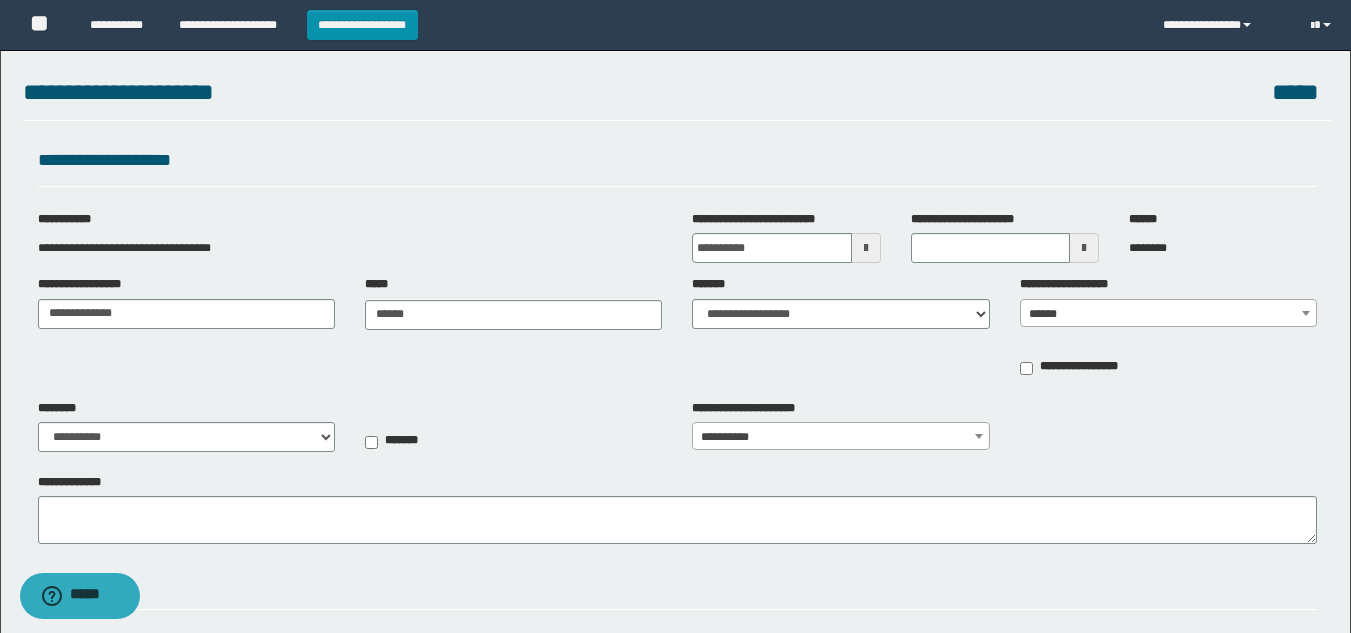 type on "**********" 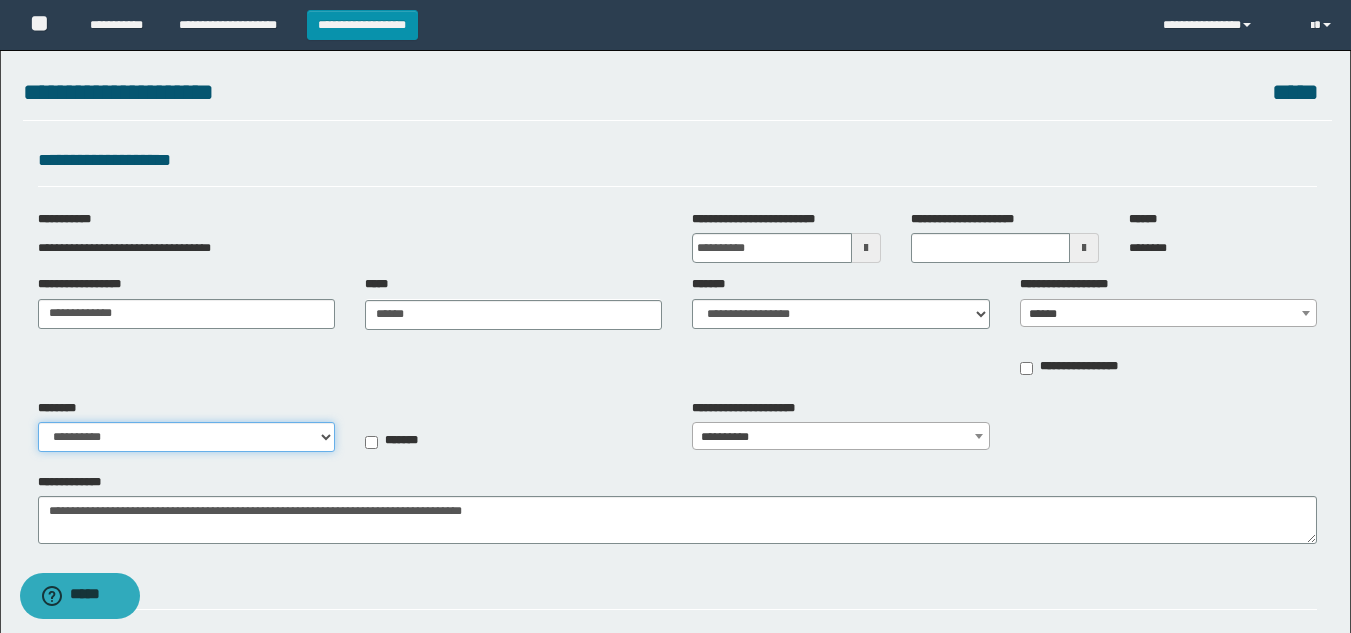click on "**********" at bounding box center [186, 437] 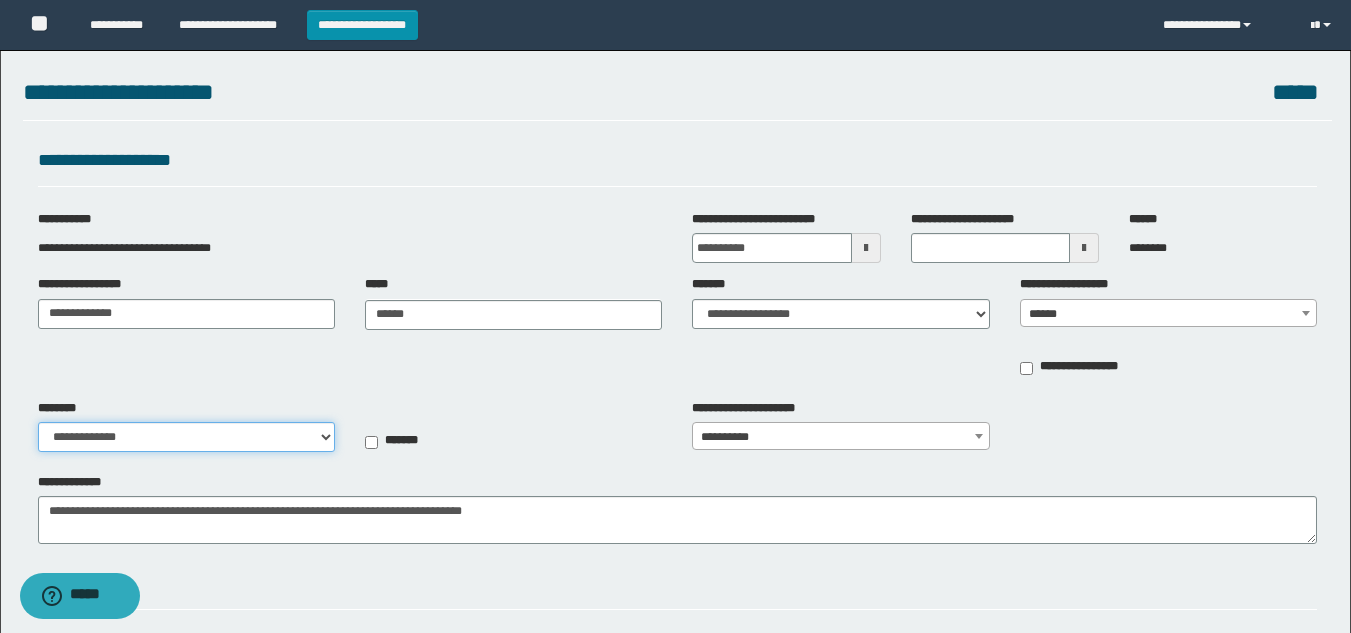 click on "**********" at bounding box center (186, 437) 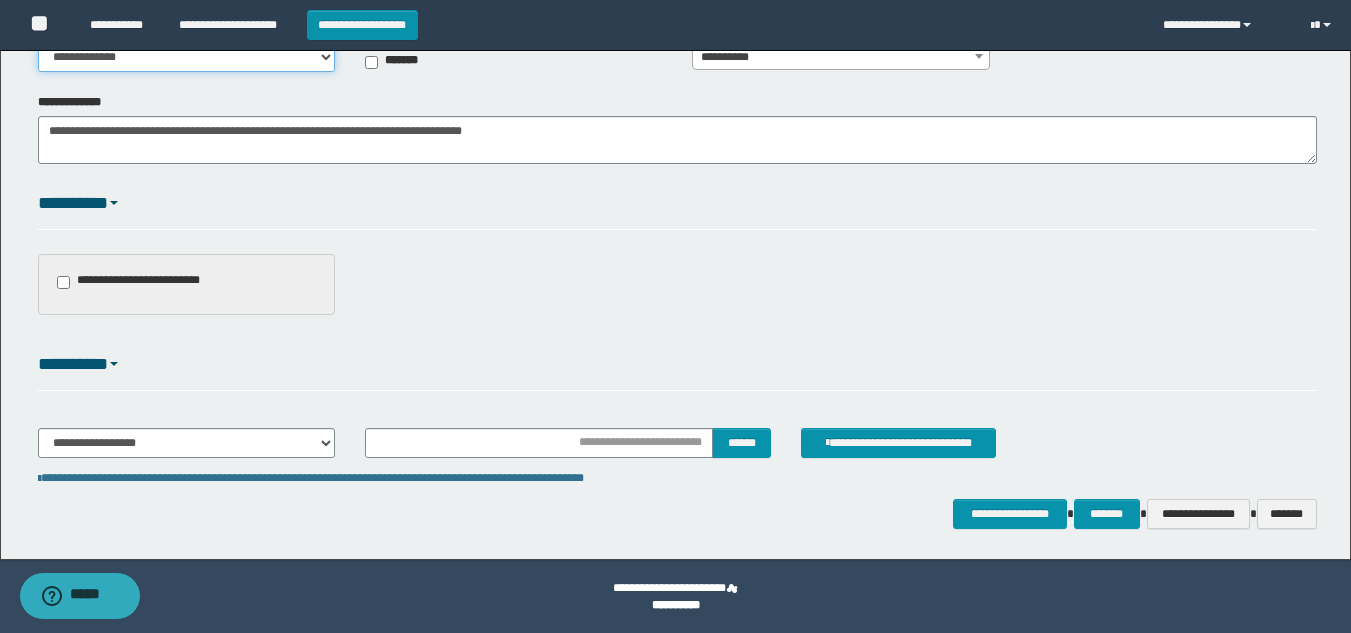 scroll, scrollTop: 381, scrollLeft: 0, axis: vertical 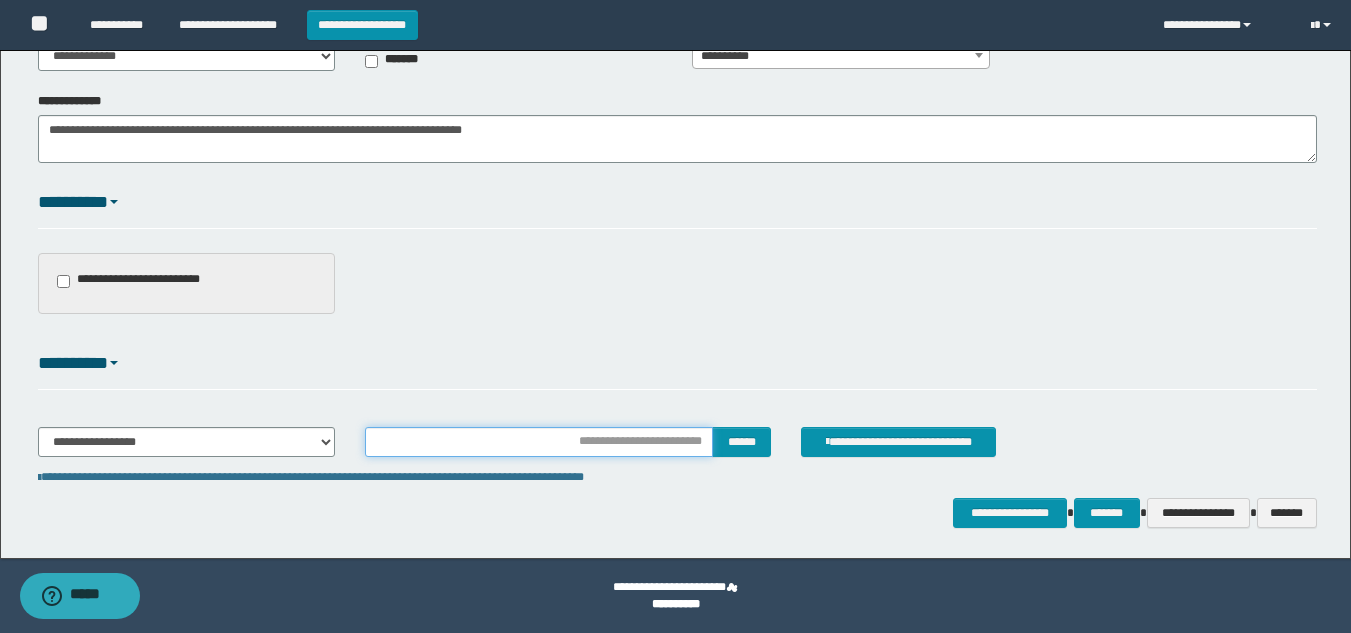 click at bounding box center [539, 442] 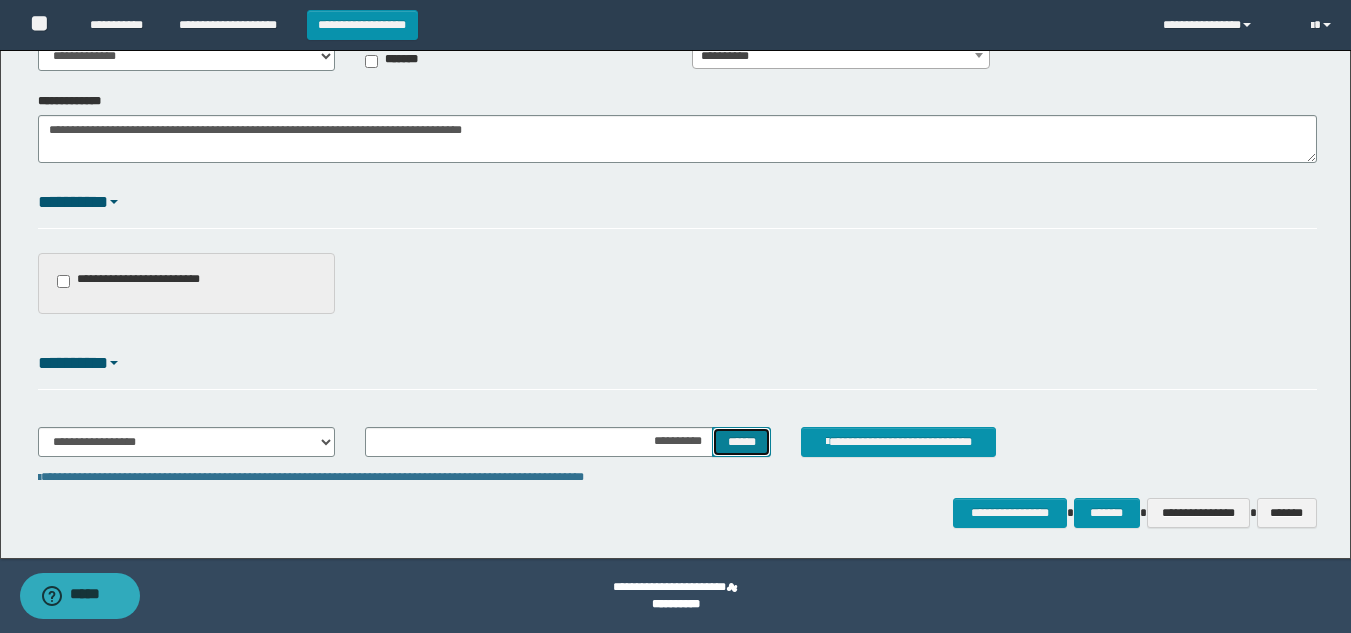 click on "******" at bounding box center (741, 442) 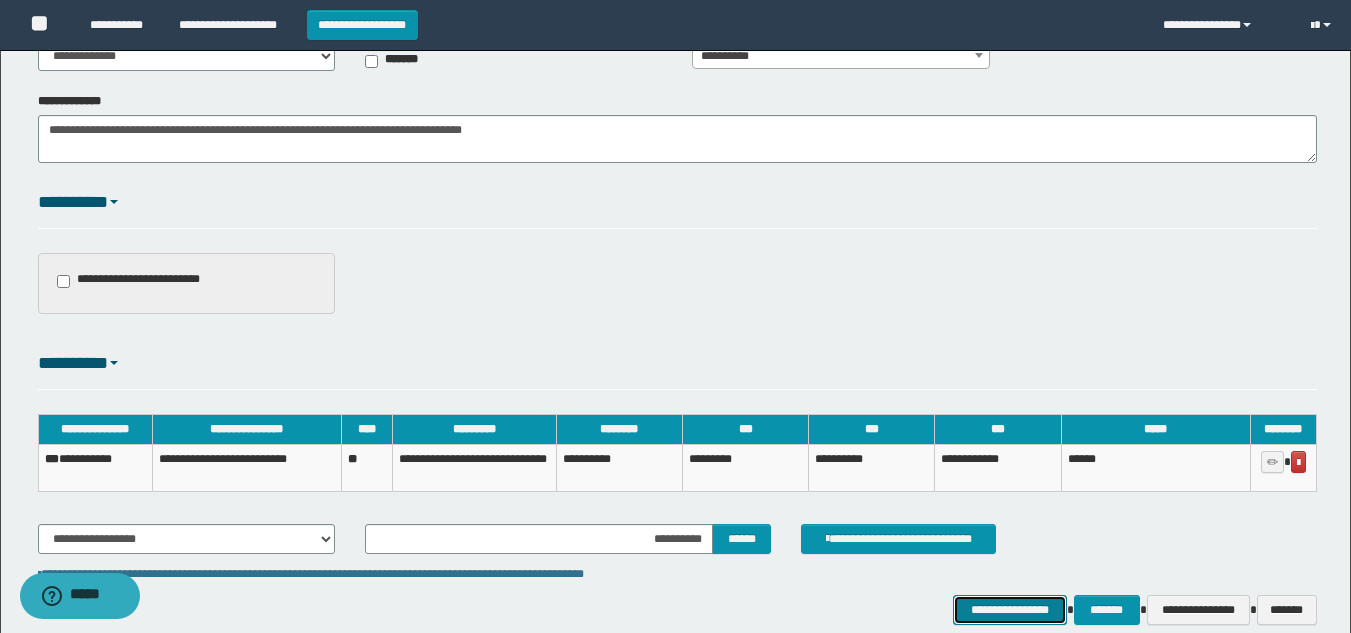 click on "**********" at bounding box center [1009, 610] 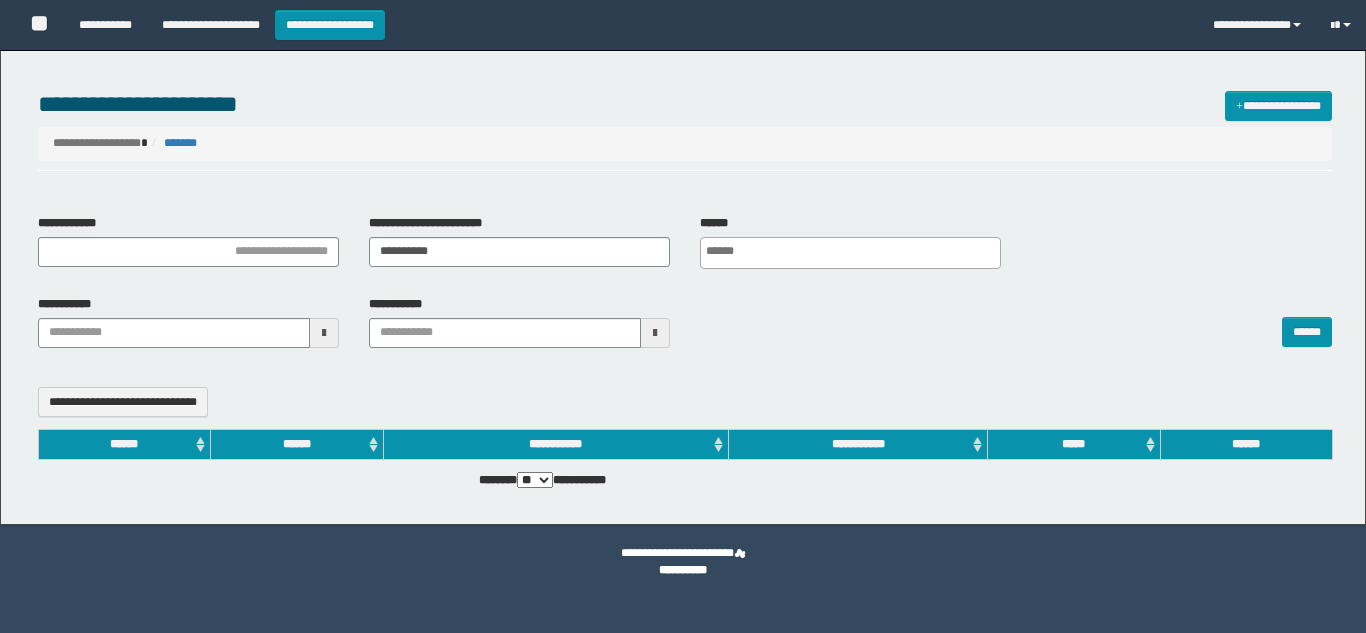 select 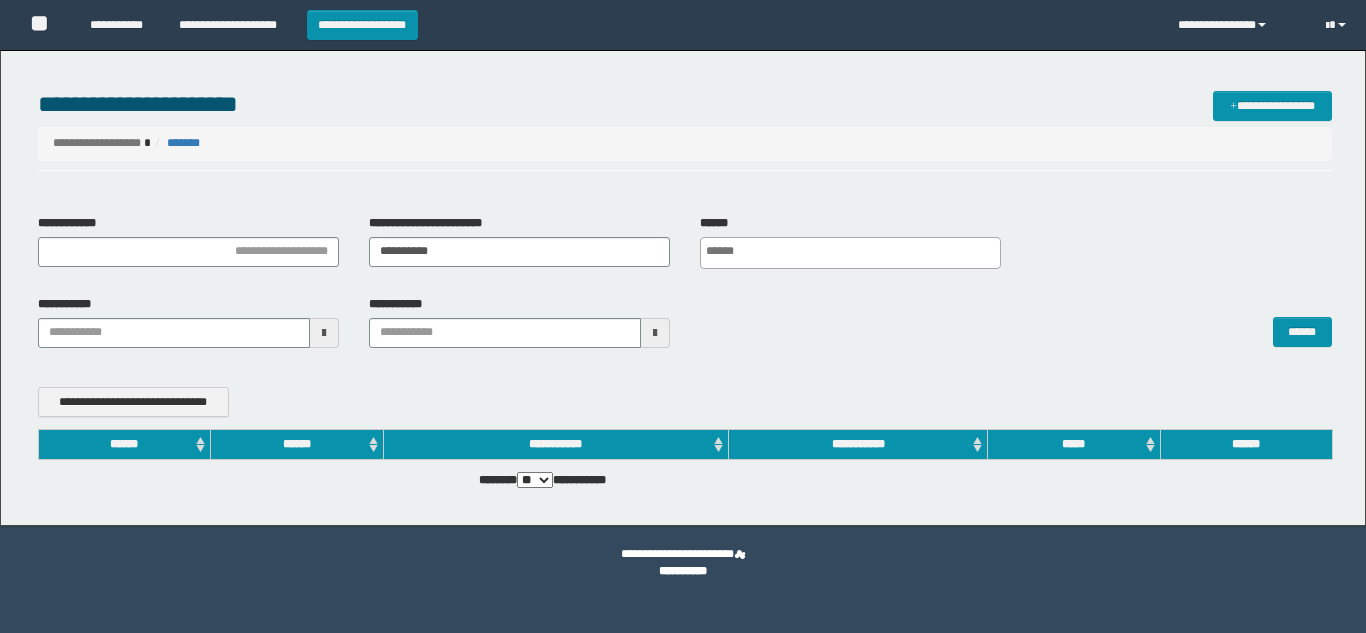 scroll, scrollTop: 0, scrollLeft: 0, axis: both 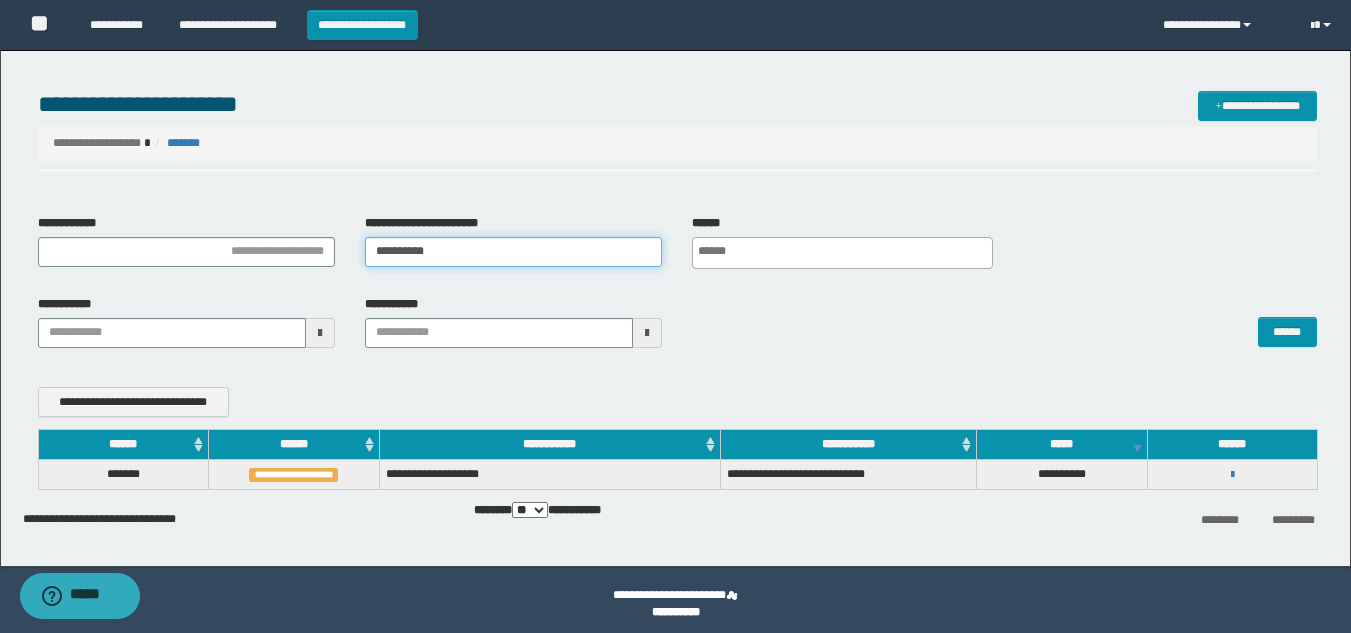 drag, startPoint x: 449, startPoint y: 262, endPoint x: 0, endPoint y: 242, distance: 449.44522 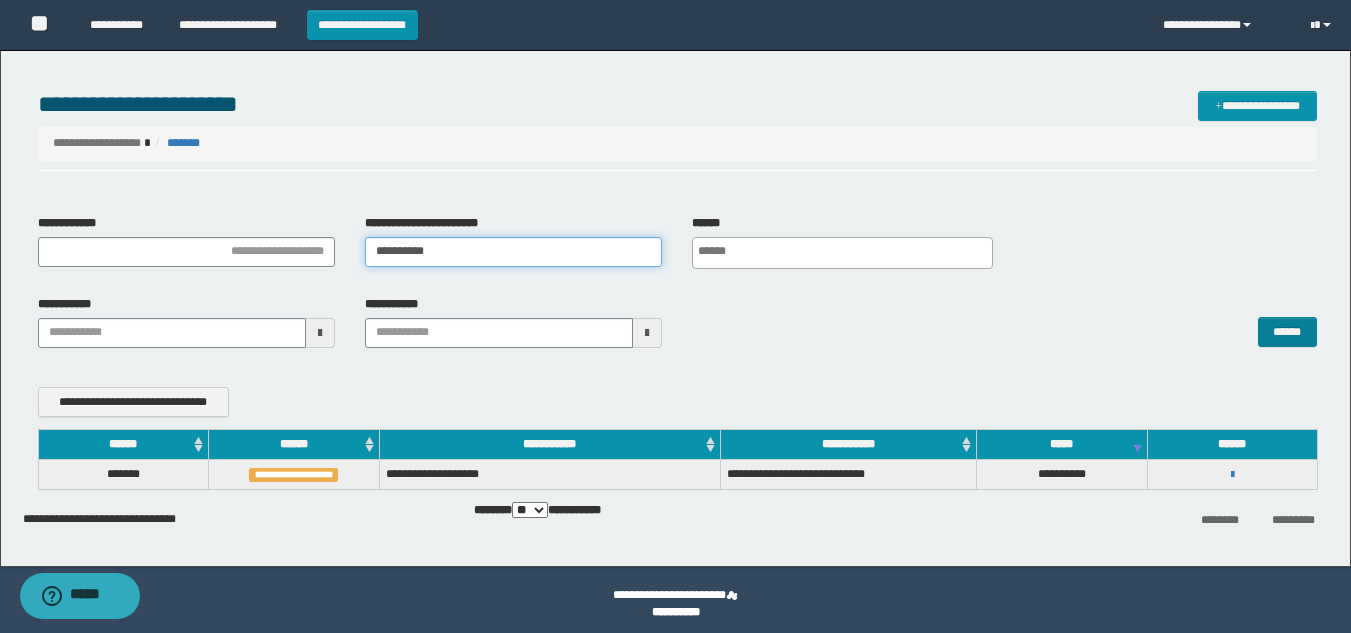 type on "**********" 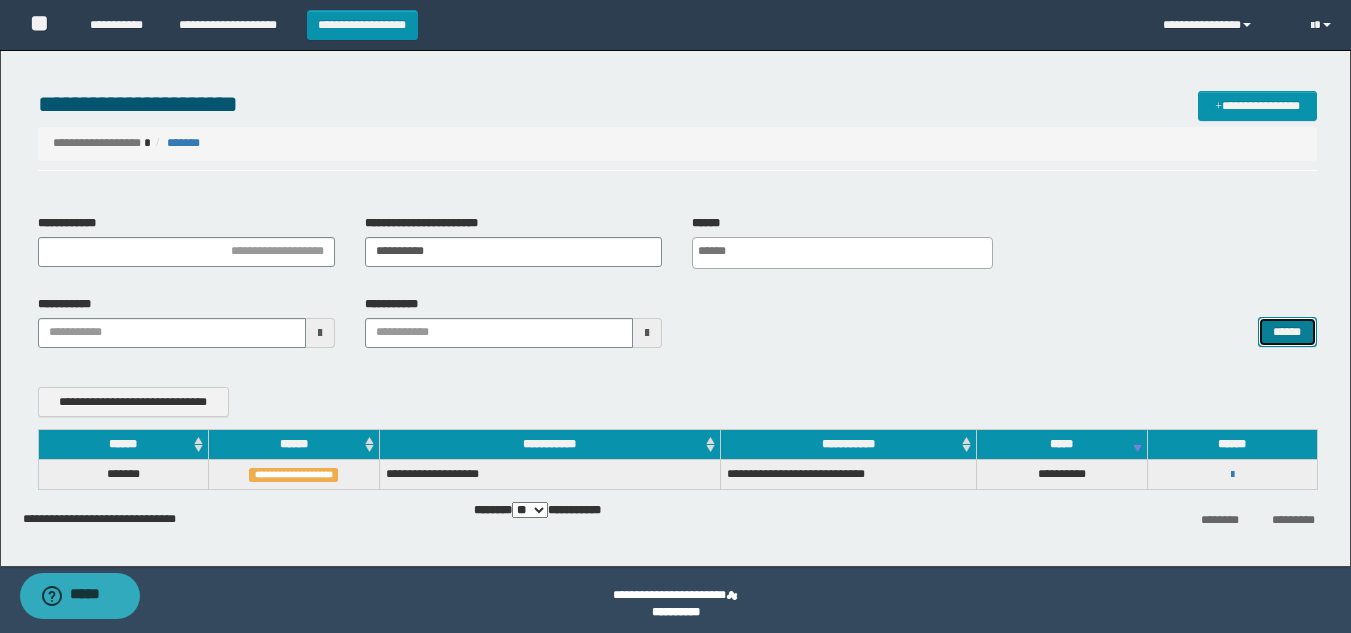 click on "******" at bounding box center [1287, 332] 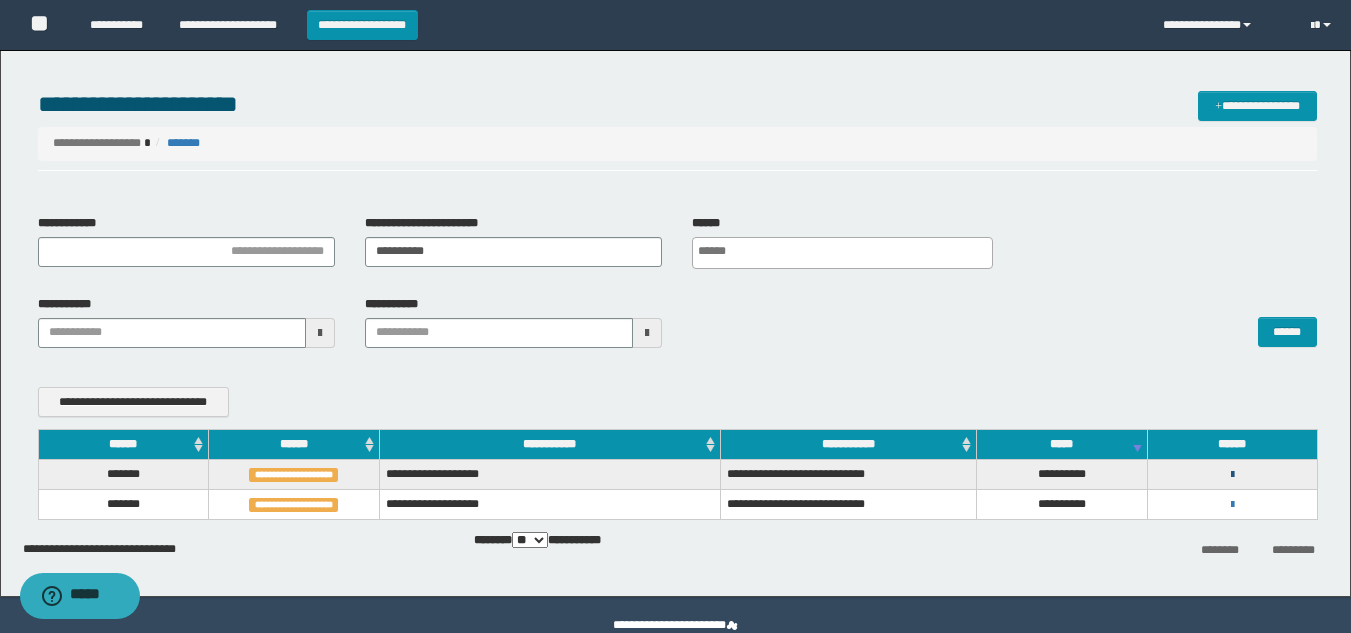 click at bounding box center [1232, 475] 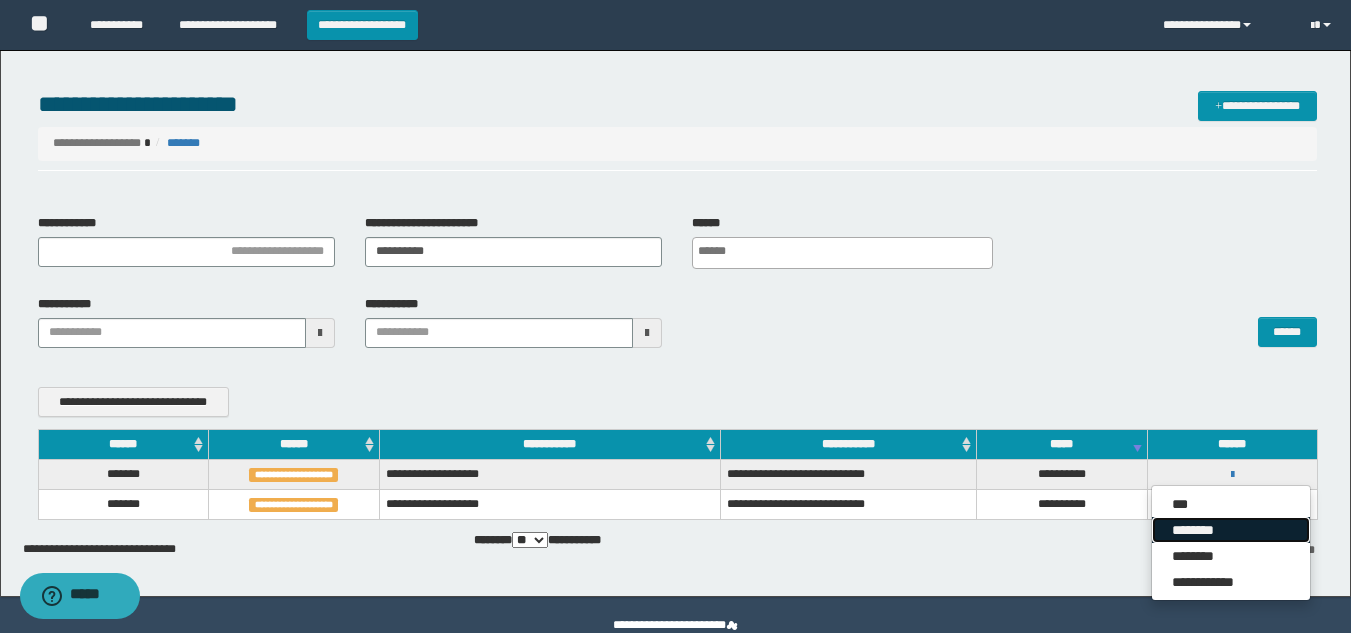 click on "********" at bounding box center (1231, 530) 